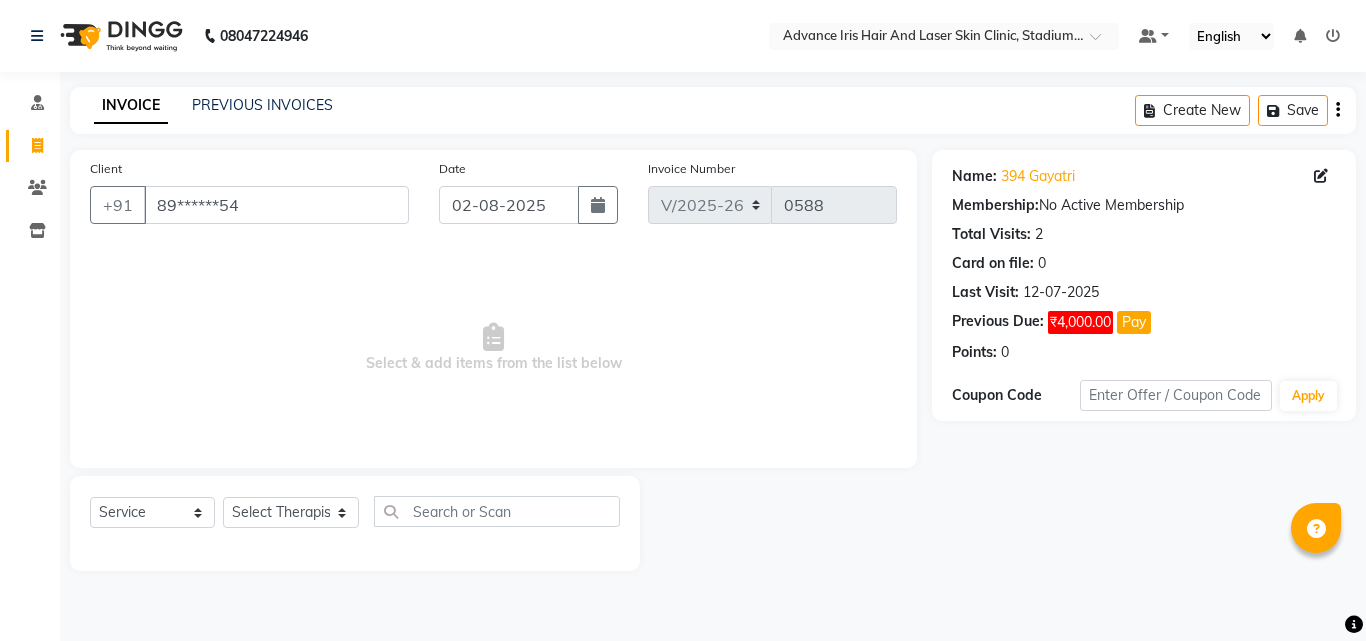 select on "5825" 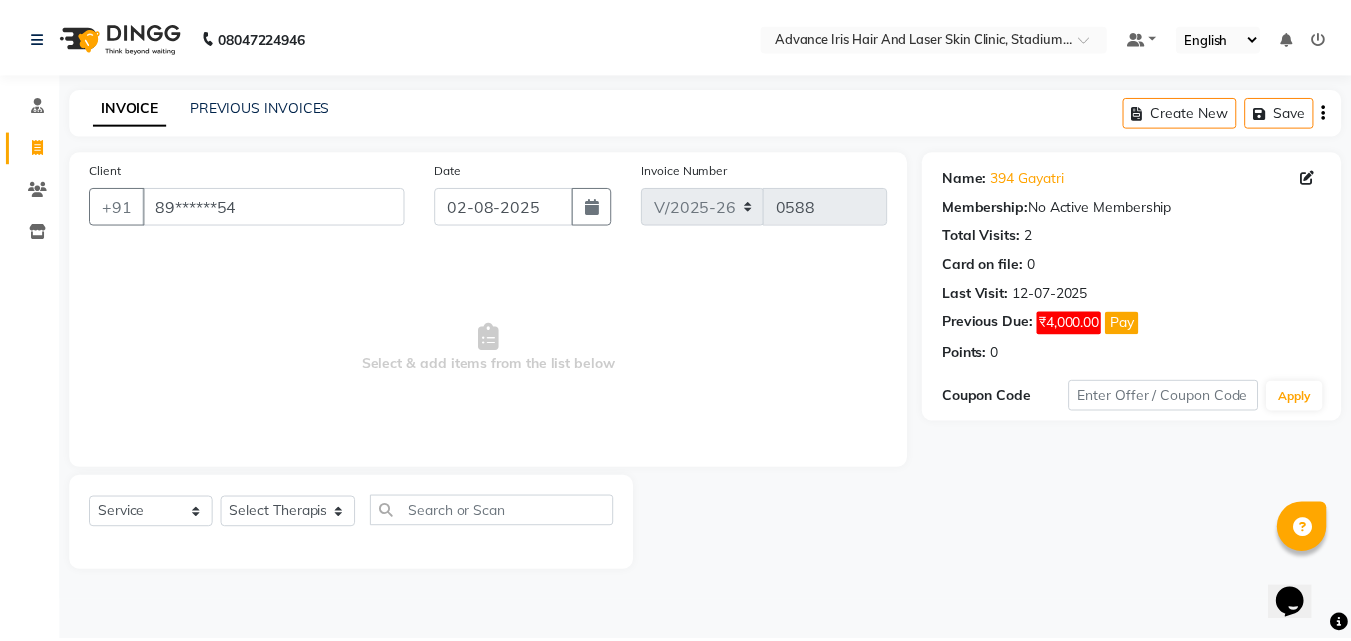 scroll, scrollTop: 0, scrollLeft: 0, axis: both 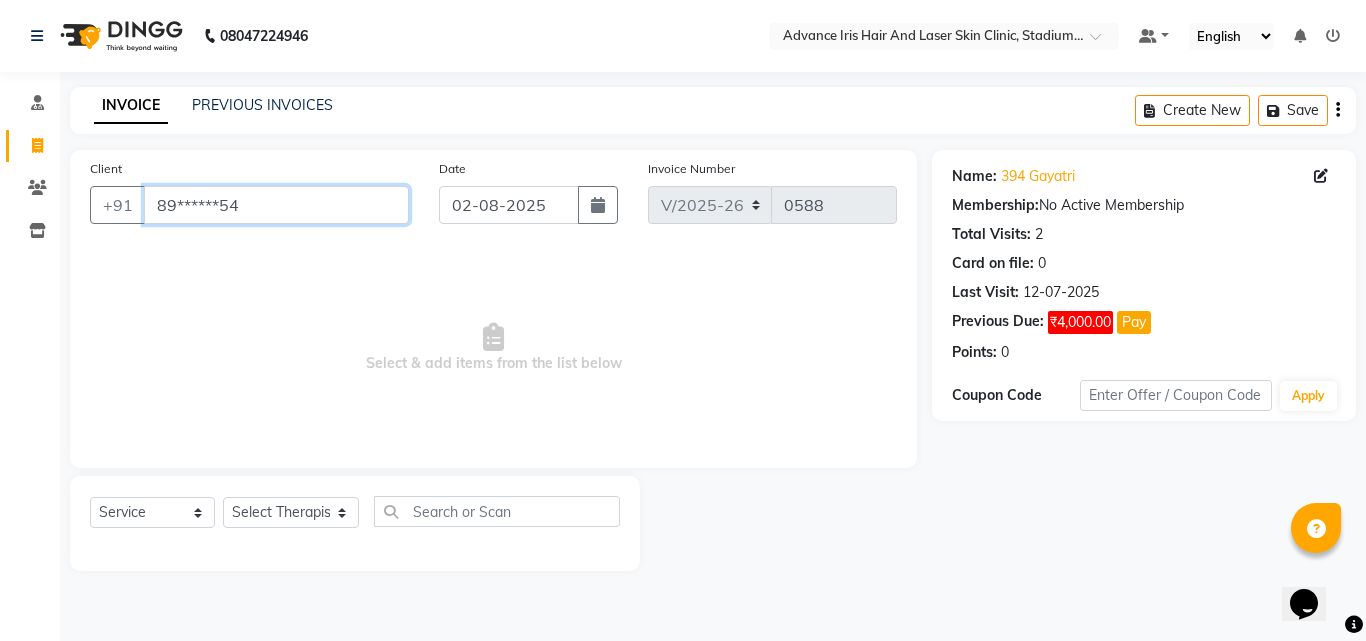 click on "89******54" at bounding box center (276, 205) 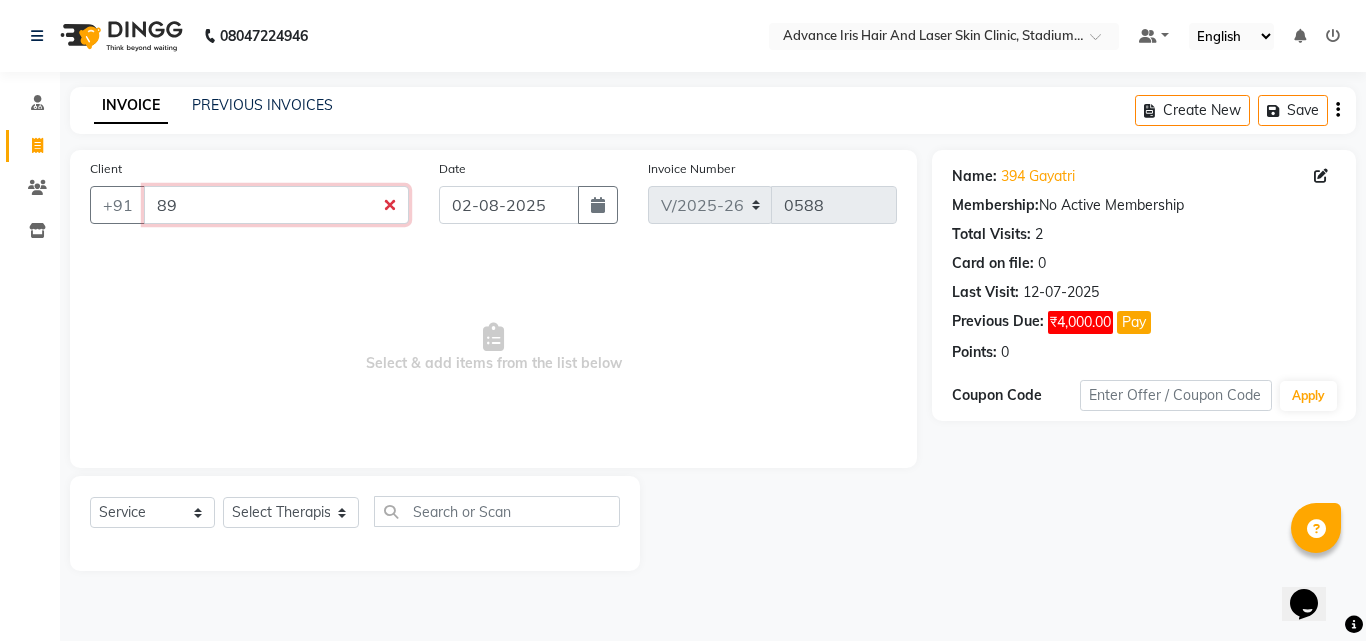 type on "8" 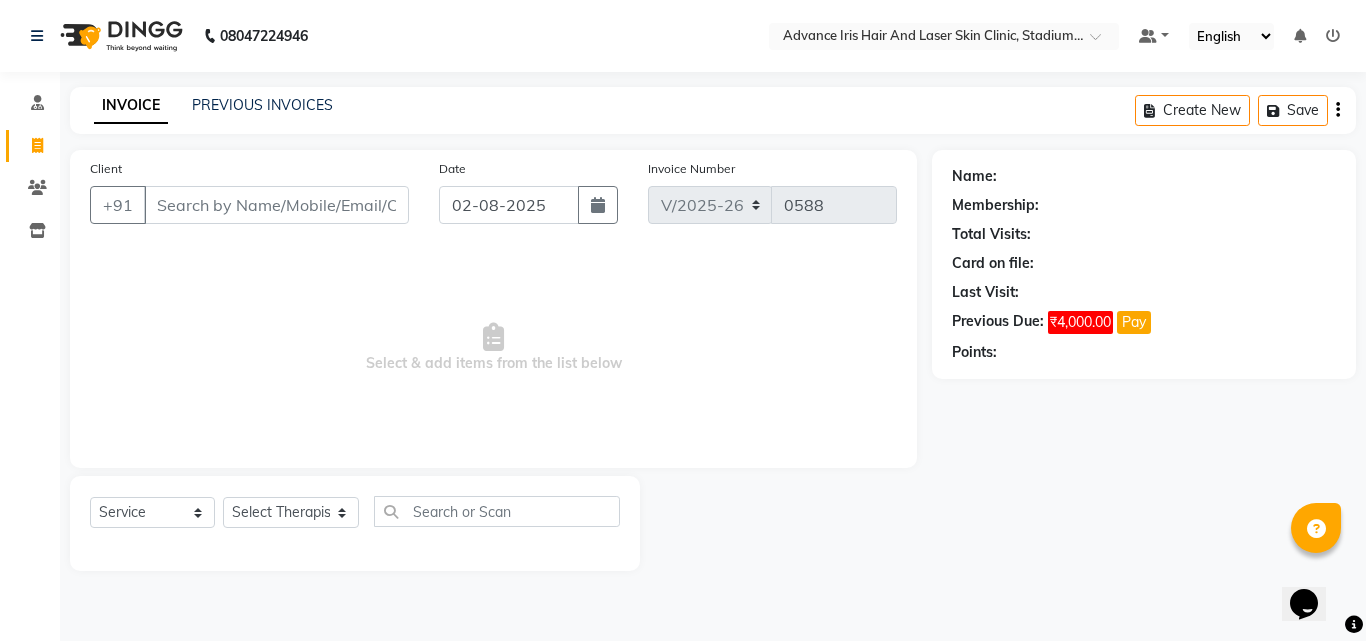 click on "Client +91" 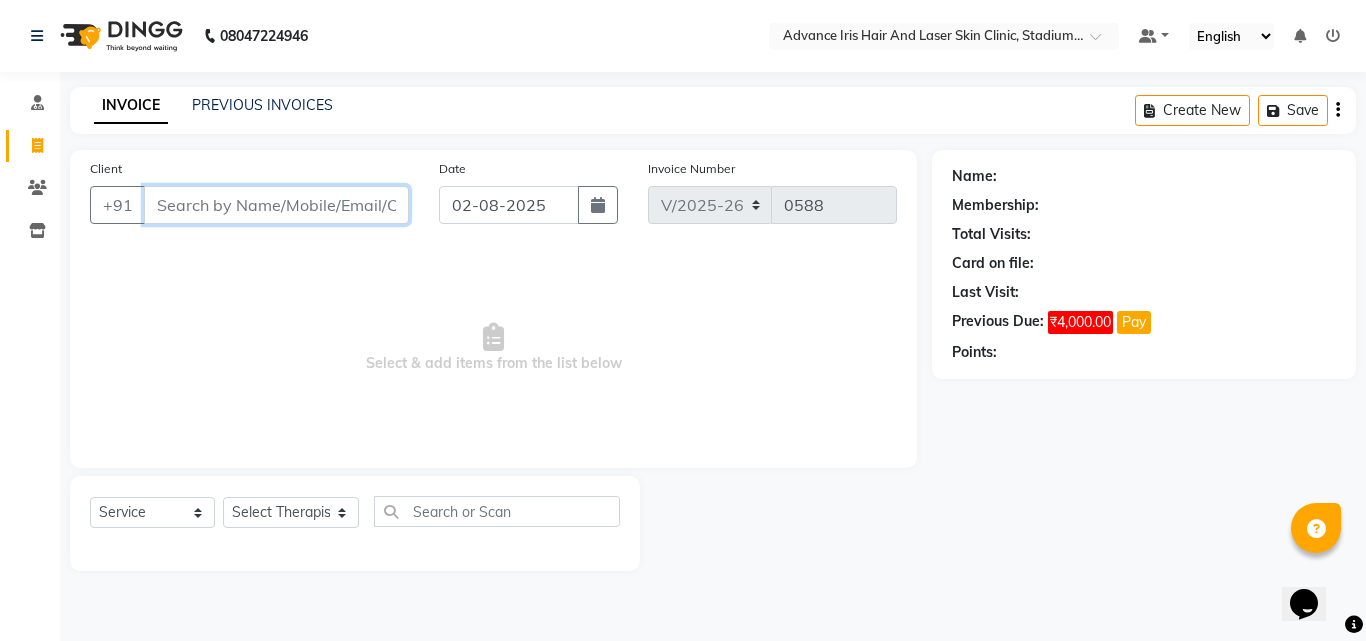 click on "Client" at bounding box center (276, 205) 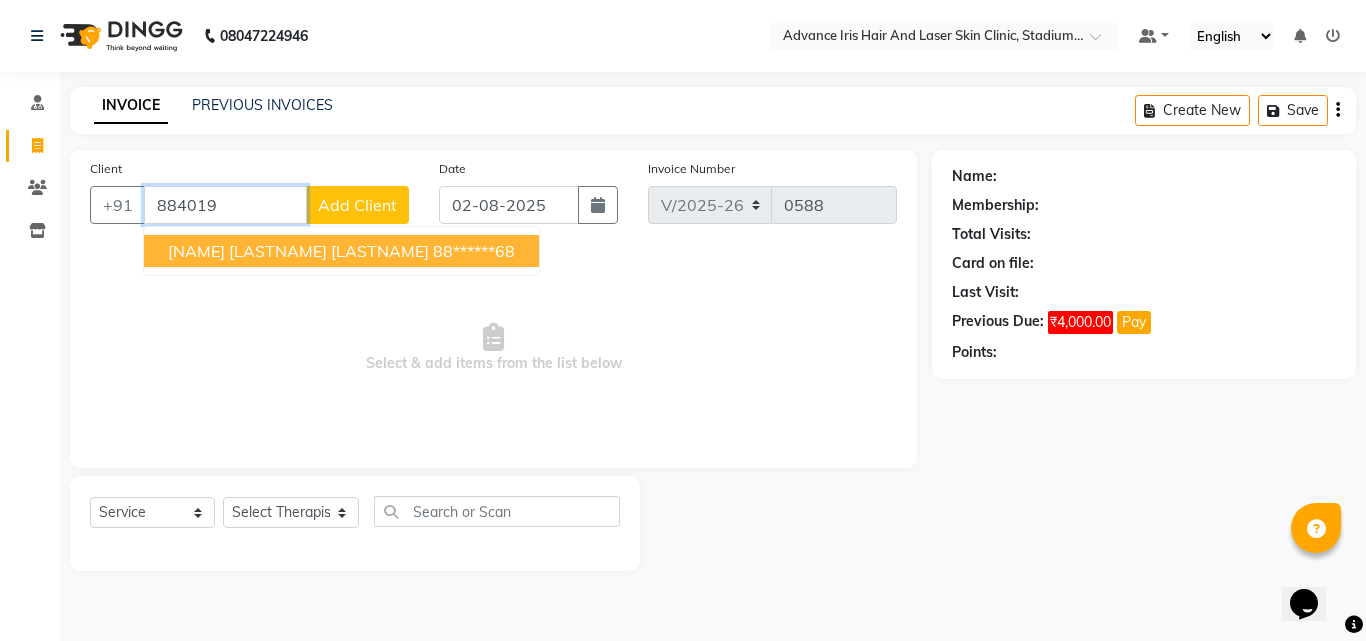 click on "[NAME] [LASTNAME] [LASTNAME]" at bounding box center (298, 251) 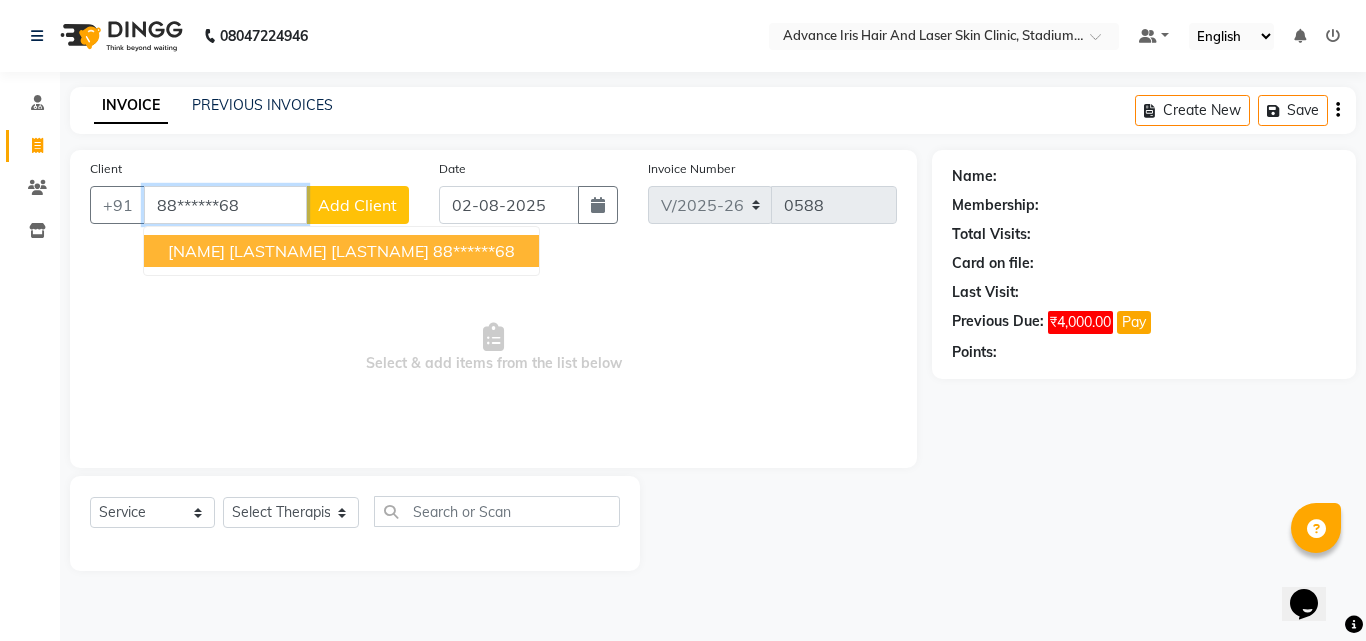 type on "88******68" 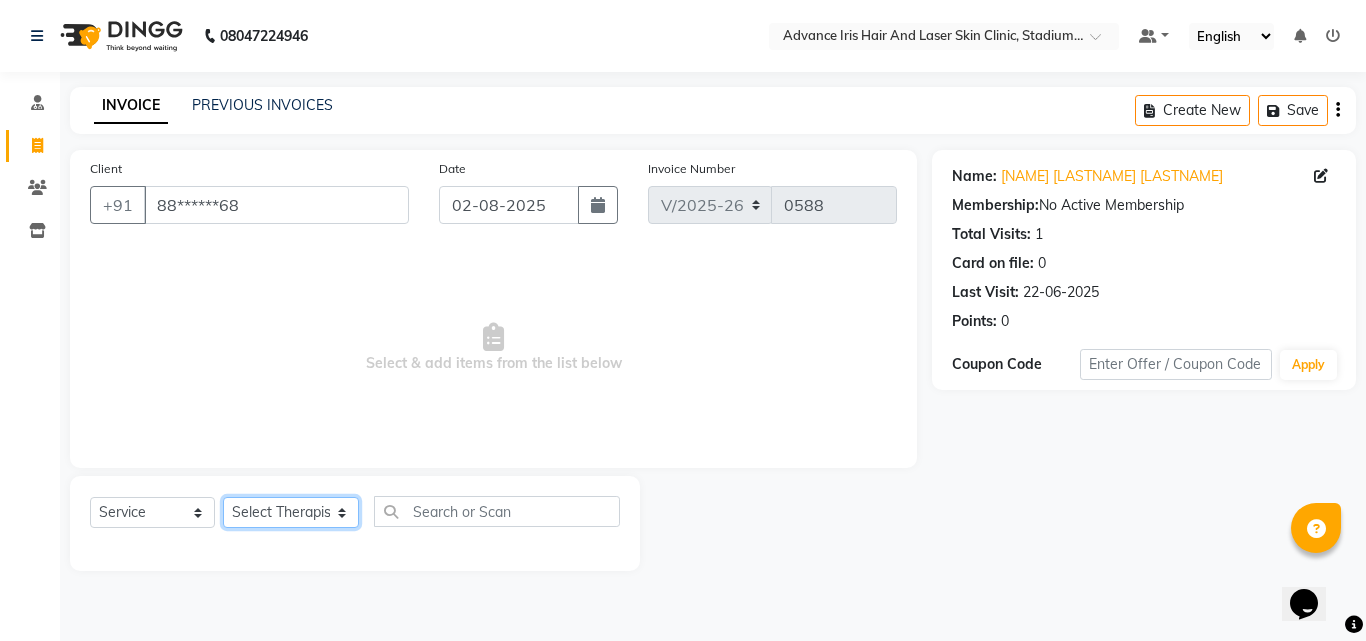 click on "Select Therapist Advance Iris Reception  [NAME] [LASTNAME] Dr [NAME] [LASTNAME](Cosmetologist) [NAME] [LASTNAME] [NAME] [LASTNAME]" 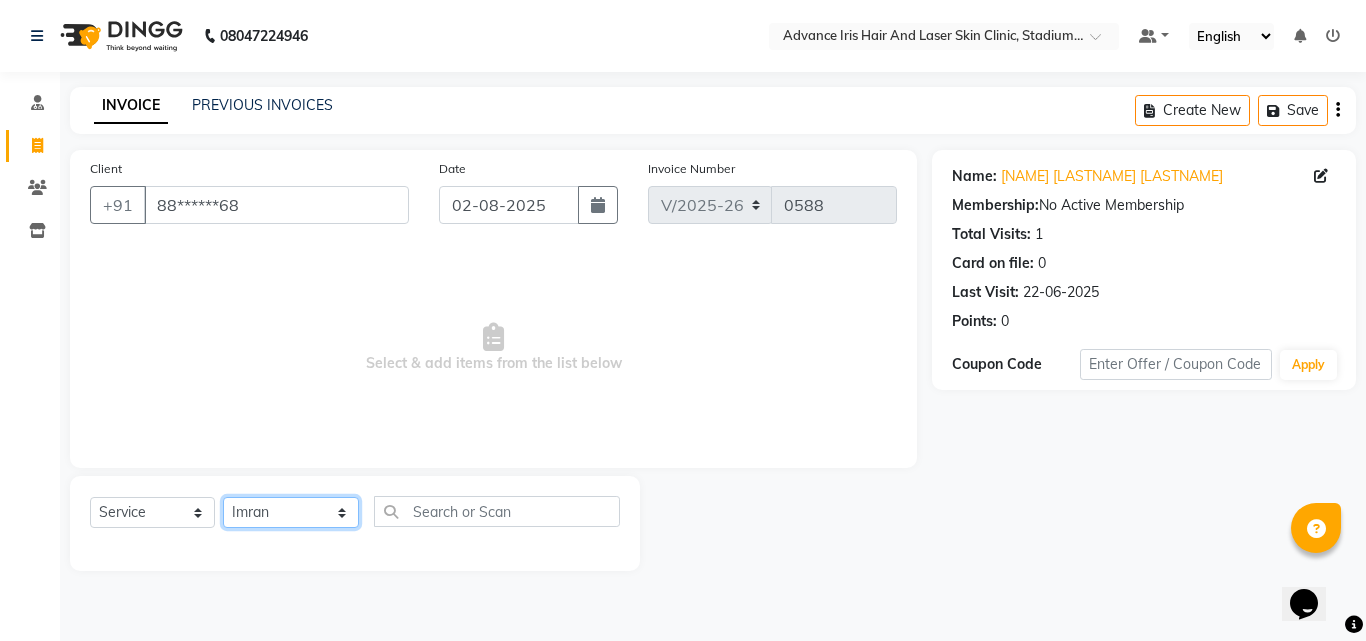 click on "Select Therapist Advance Iris Reception  [NAME] [LASTNAME] Dr [NAME] [LASTNAME](Cosmetologist) [NAME] [LASTNAME] [NAME] [LASTNAME]" 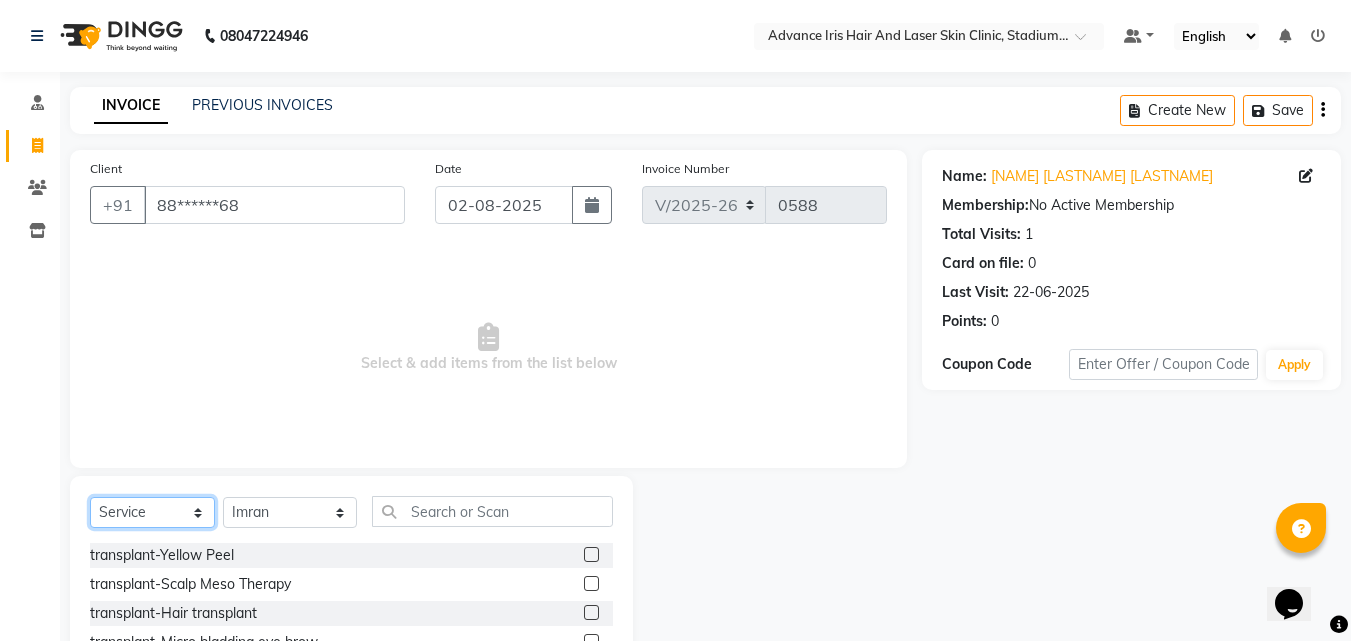 click on "Select  Service  Product  Membership  Package Voucher Prepaid Gift Card" 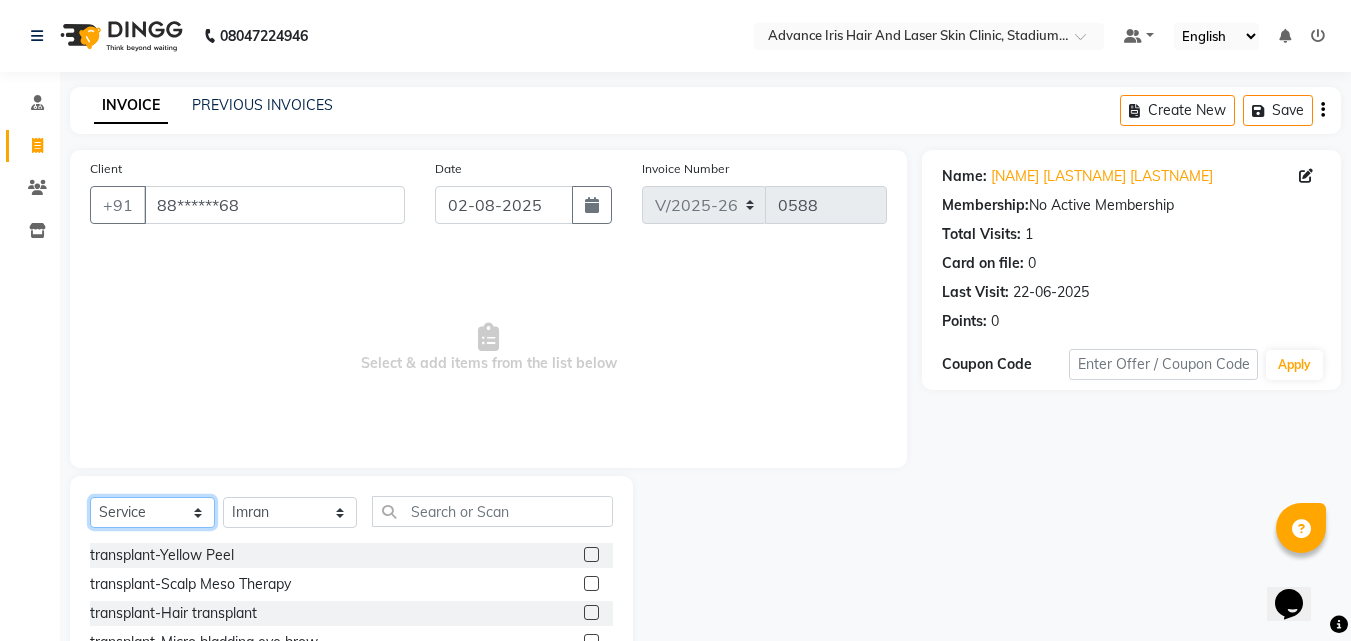click on "Select  Service  Product  Membership  Package Voucher Prepaid Gift Card" 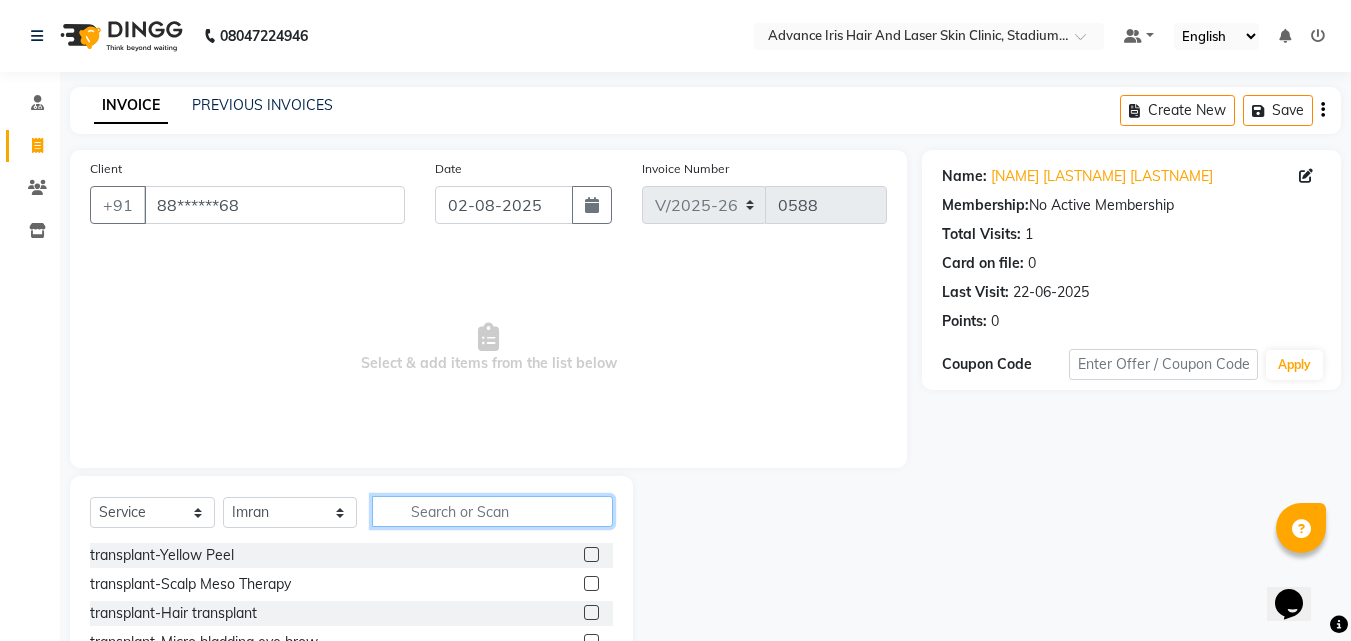 click 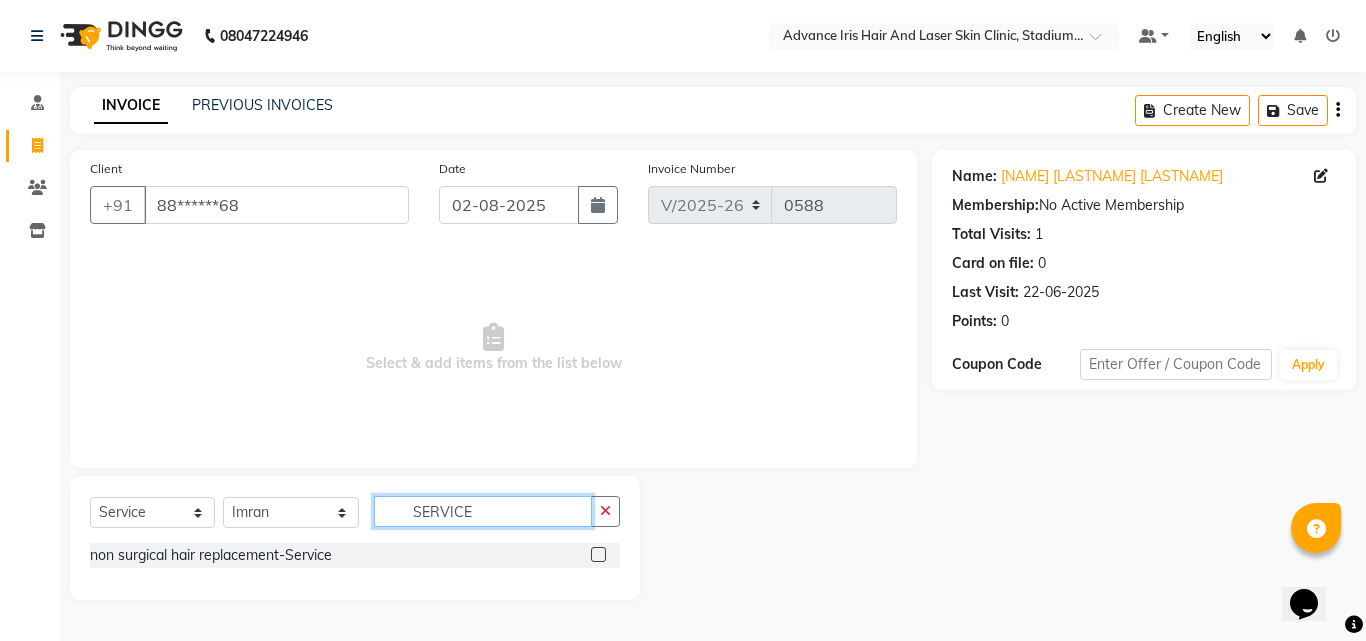 type on "SERVICE" 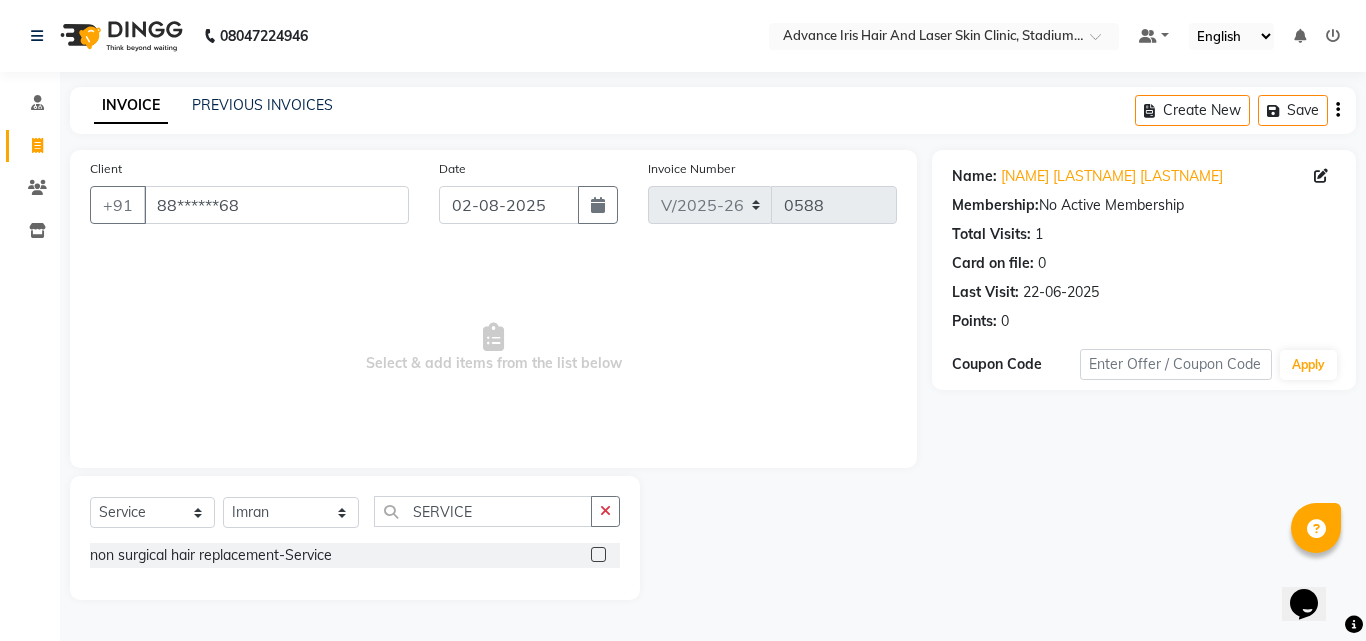 click 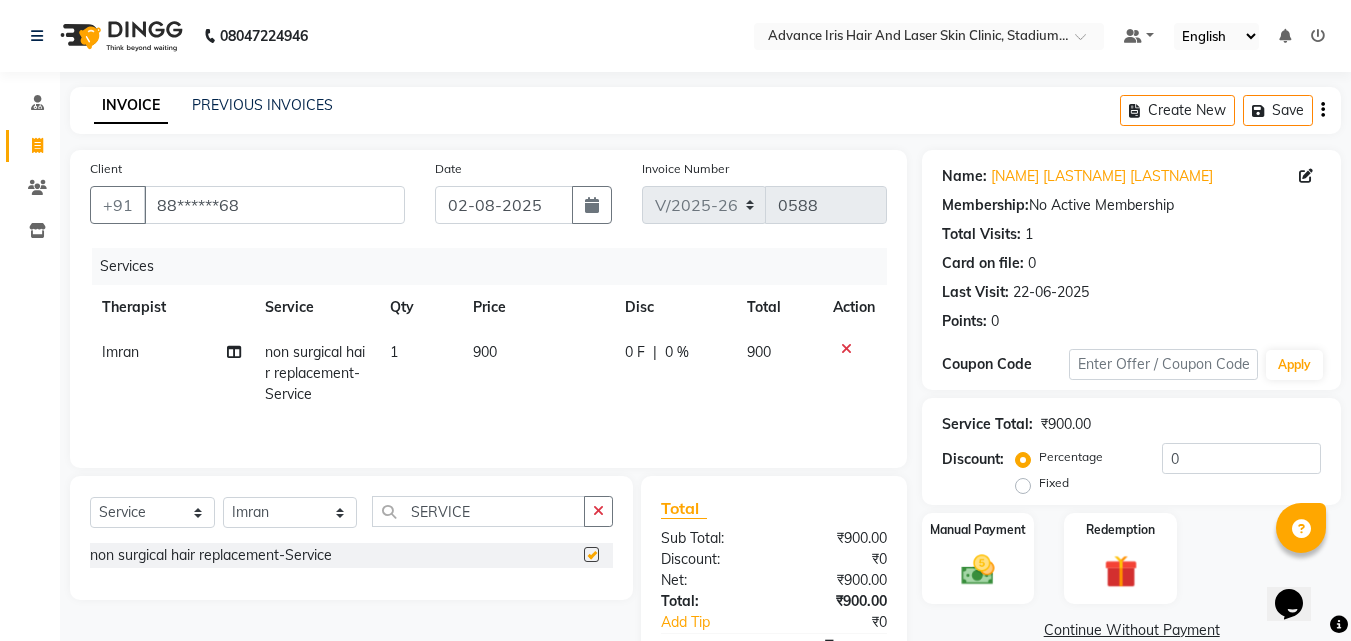 checkbox on "false" 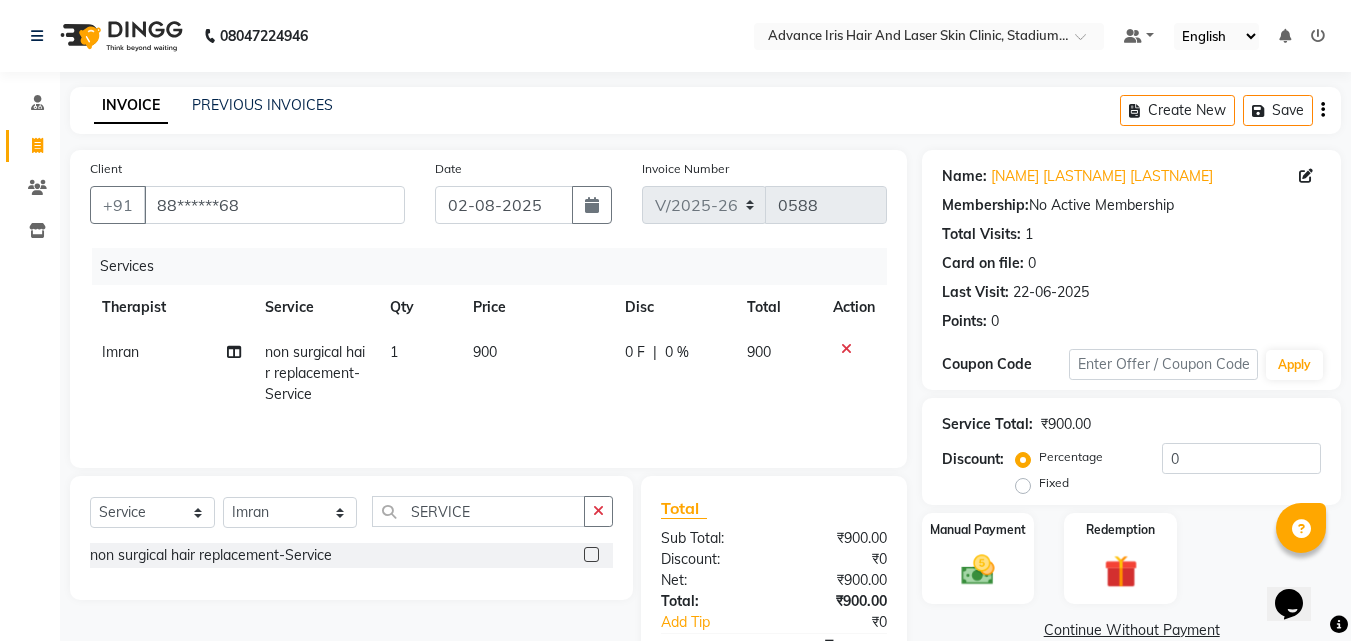 click on "900" 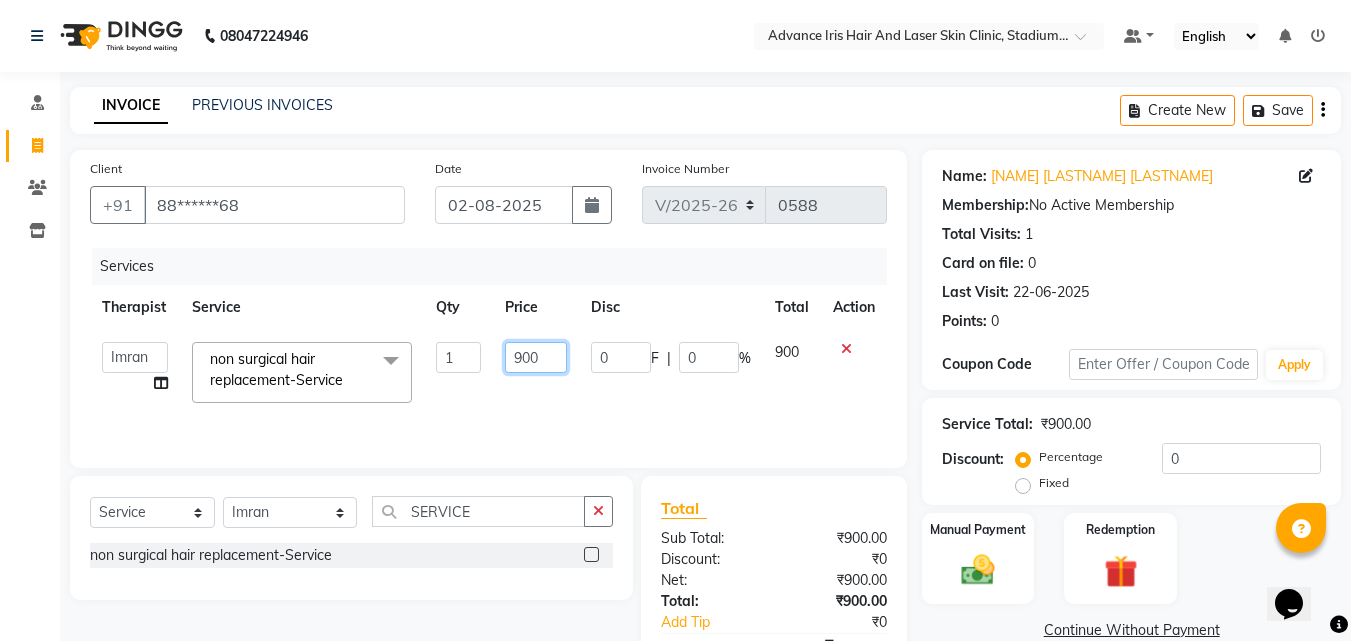 click on "900" 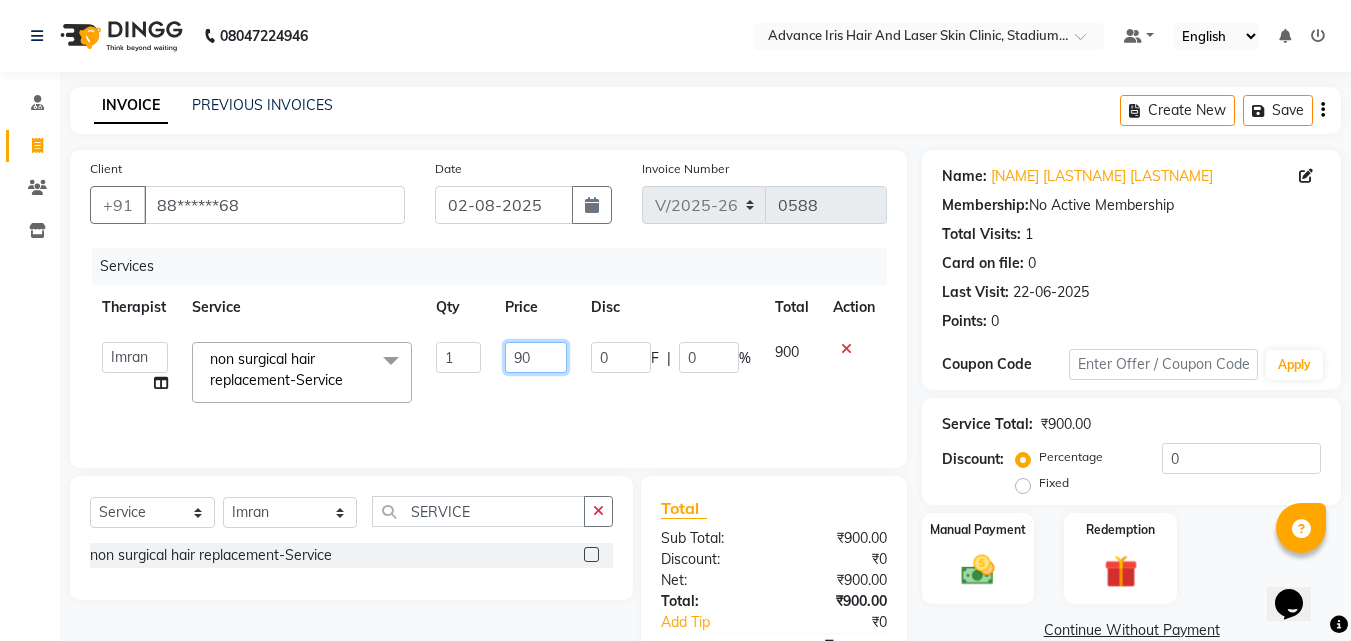 type on "9" 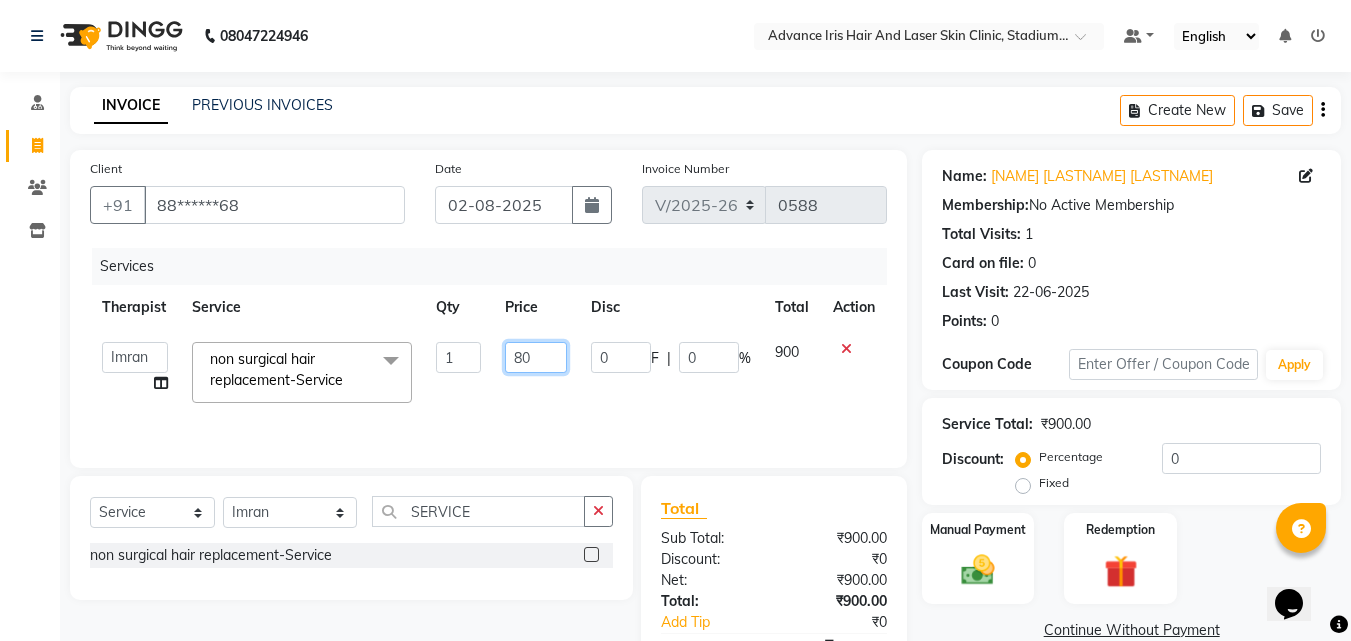 type on "800" 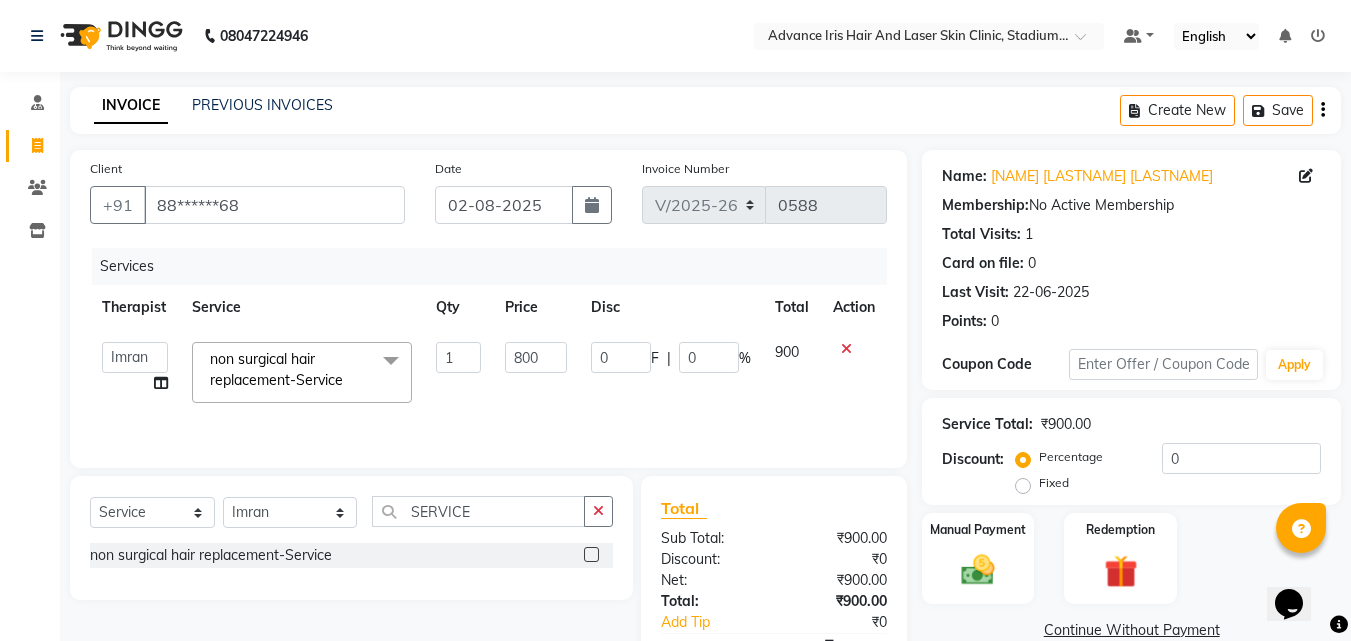 click on "800" 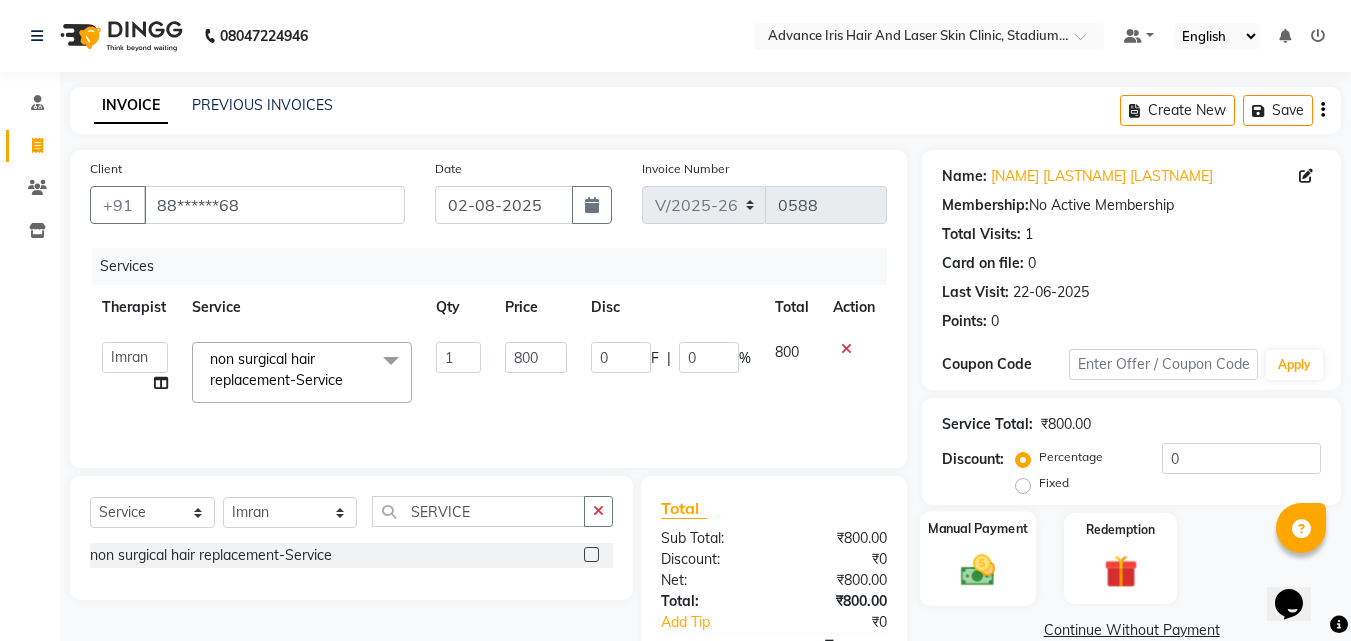 click 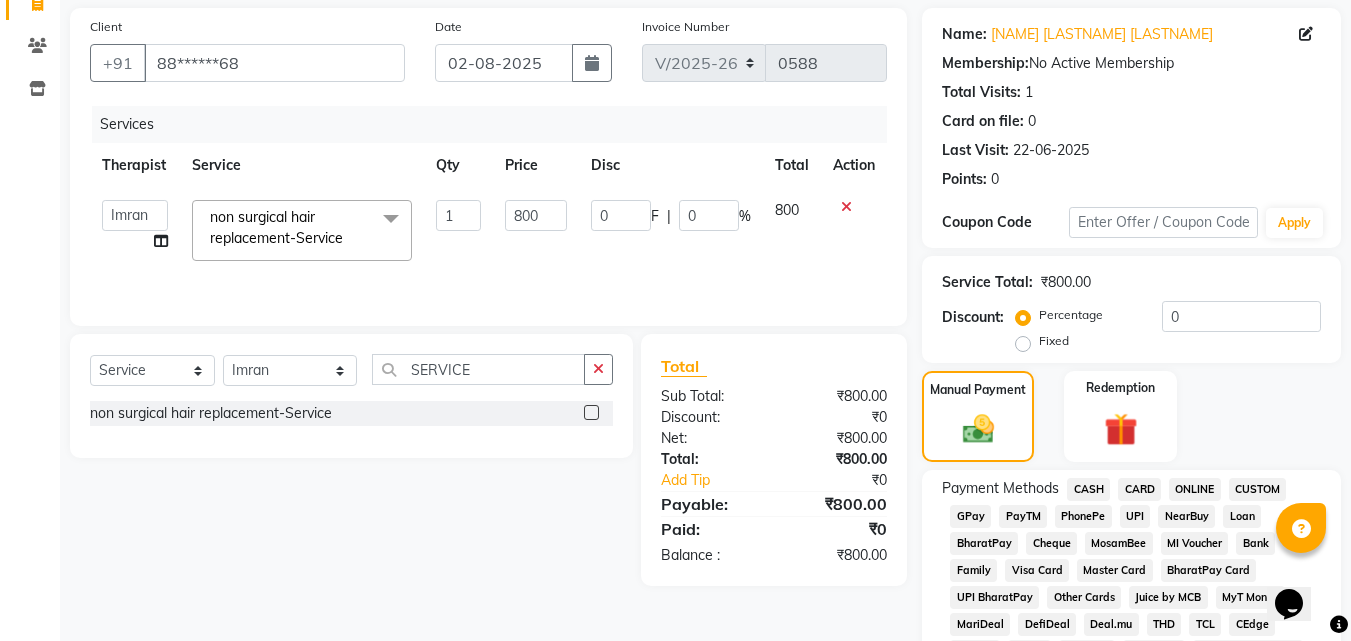 scroll, scrollTop: 200, scrollLeft: 0, axis: vertical 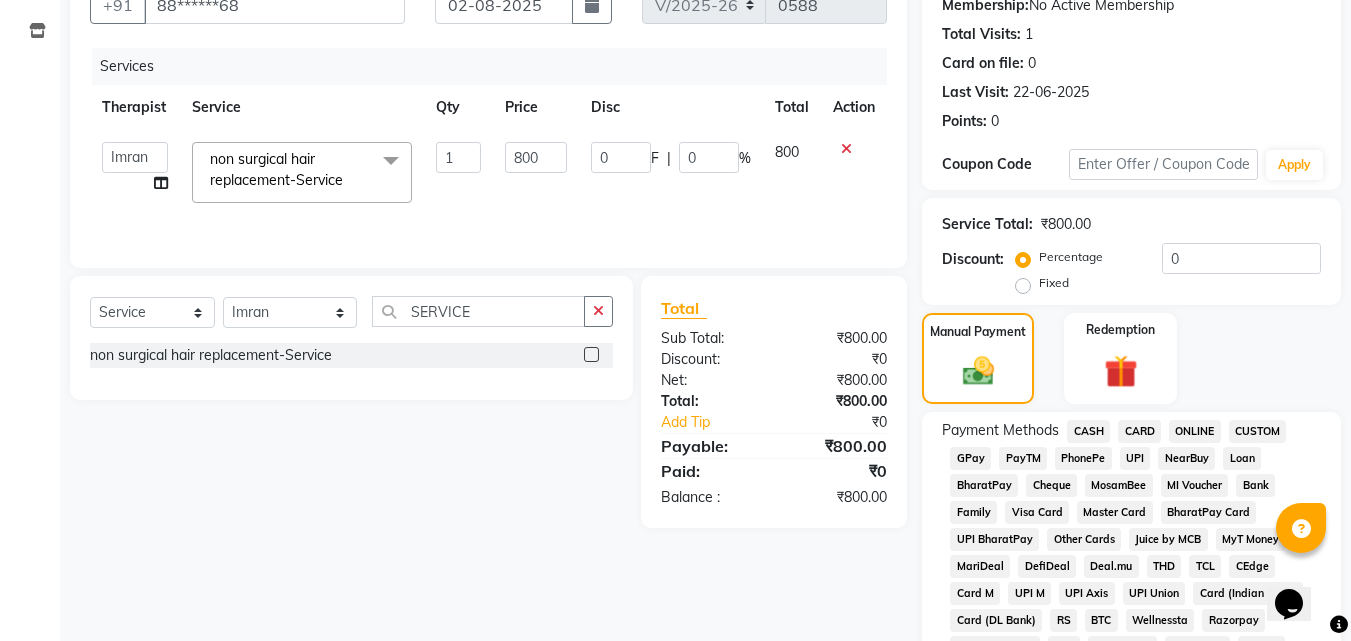 click on "GPay" 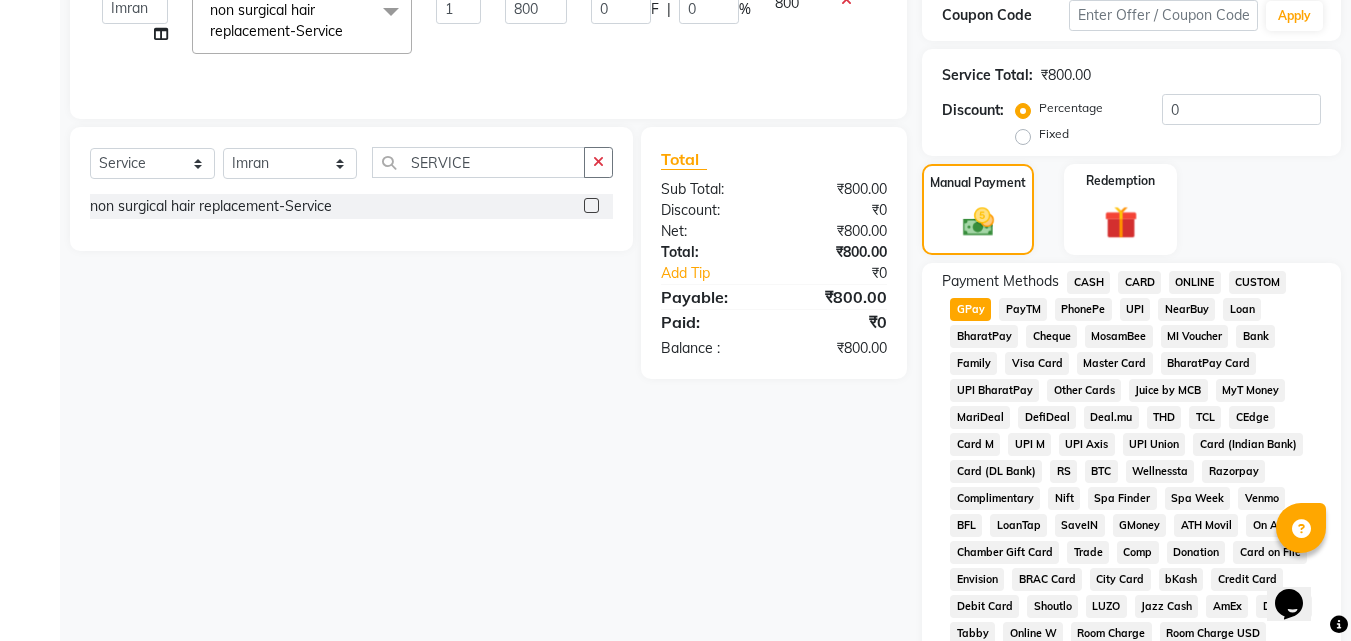 scroll, scrollTop: 785, scrollLeft: 0, axis: vertical 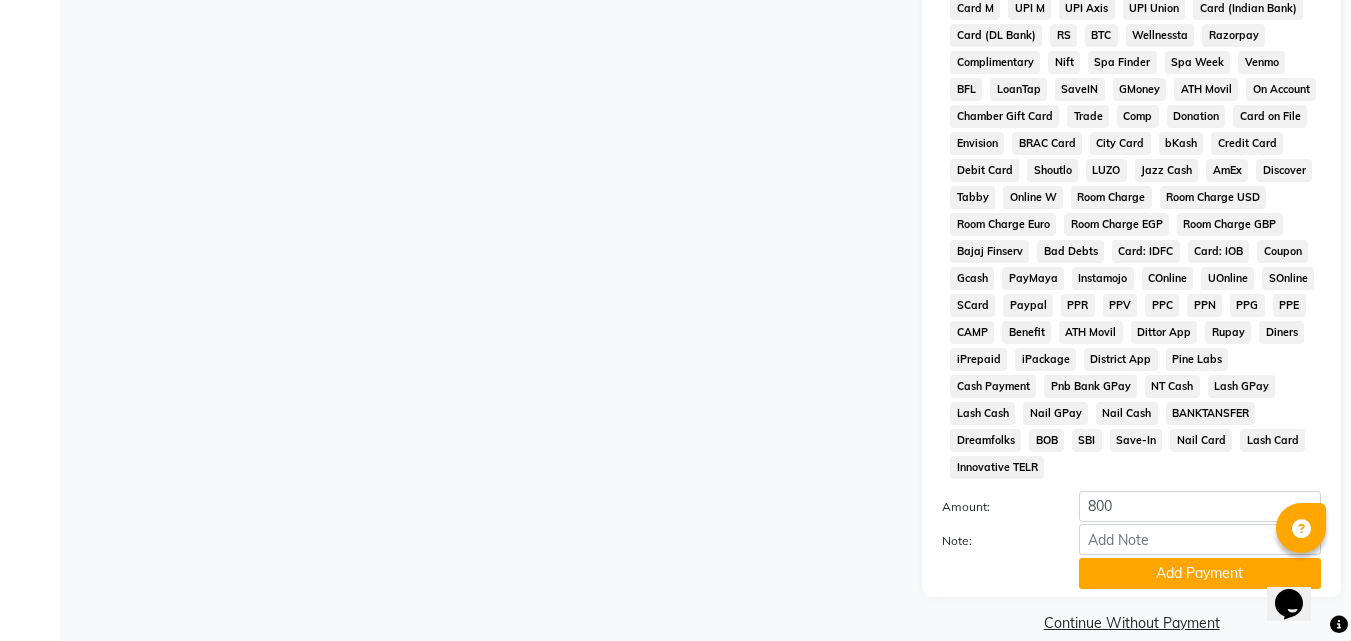 click on "Payment Methods  CASH   CARD   ONLINE   CUSTOM   GPay   PayTM   PhonePe   UPI   NearBuy   Loan   BharatPay   Cheque   MosamBee   MI Voucher   Bank   Family   Visa Card   Master Card   BharatPay Card   UPI BharatPay   Other Cards   Juice by MCB   MyT Money   MariDeal   DefiDeal   Deal.mu   THD   TCL   CEdge   Card M   UPI M   UPI Axis   UPI Union   Card (Indian Bank)   Card (DL Bank)   RS   BTC   Wellnessta   Razorpay   Complimentary   Nift   Spa Finder   Spa Week   Venmo   BFL   LoanTap   SaveIN   GMoney   ATH Movil   On Account   Chamber Gift Card   Trade   Comp   Donation   Card on File   Envision   BRAC Card   City Card   bKash   Credit Card   Debit Card   Shoutlo   LUZO   Jazz Cash   AmEx   Discover   Tabby   Online W   Room Charge   Room Charge USD   Room Charge Euro   Room Charge EGP   Room Charge GBP   Bajaj Finserv   Bad Debts   Card: IDFC   Card: IOB   Coupon   Gcash   PayMaya   Instamojo   COnline   UOnline   SOnline   SCard   Paypal   PPR   PPV   PPC   PPN   PPG   PPE   CAMP   Benefit   ATH Movil" 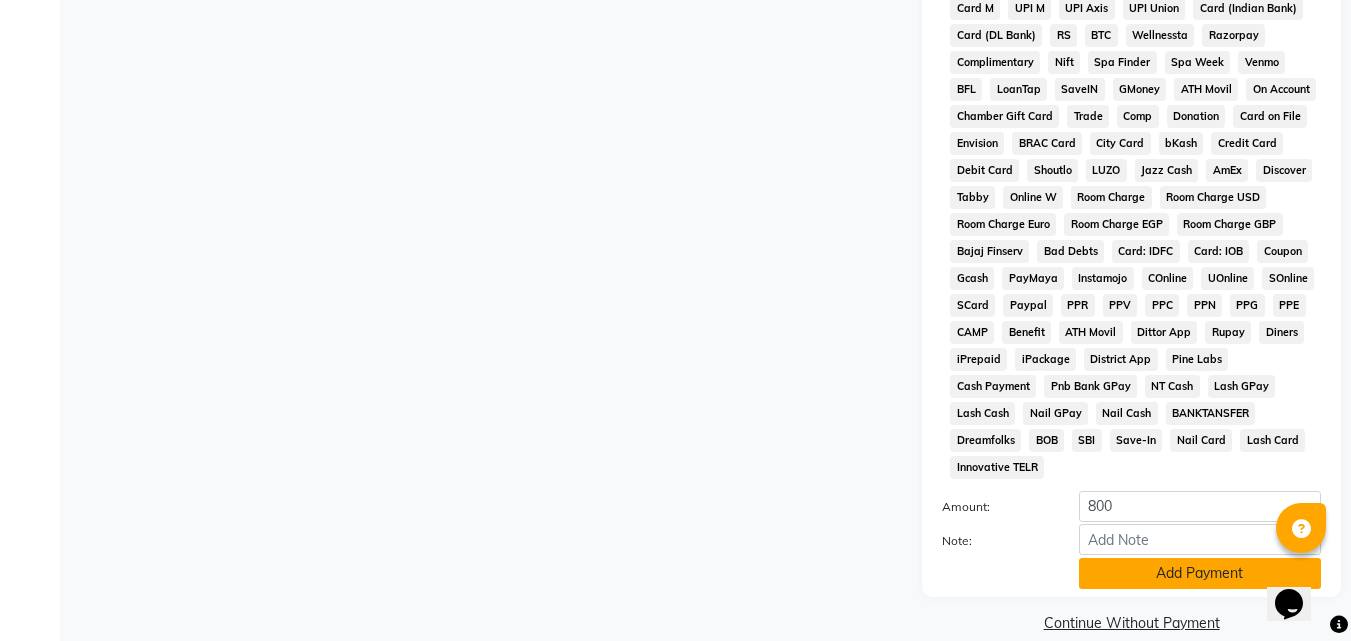 click on "Add Payment" 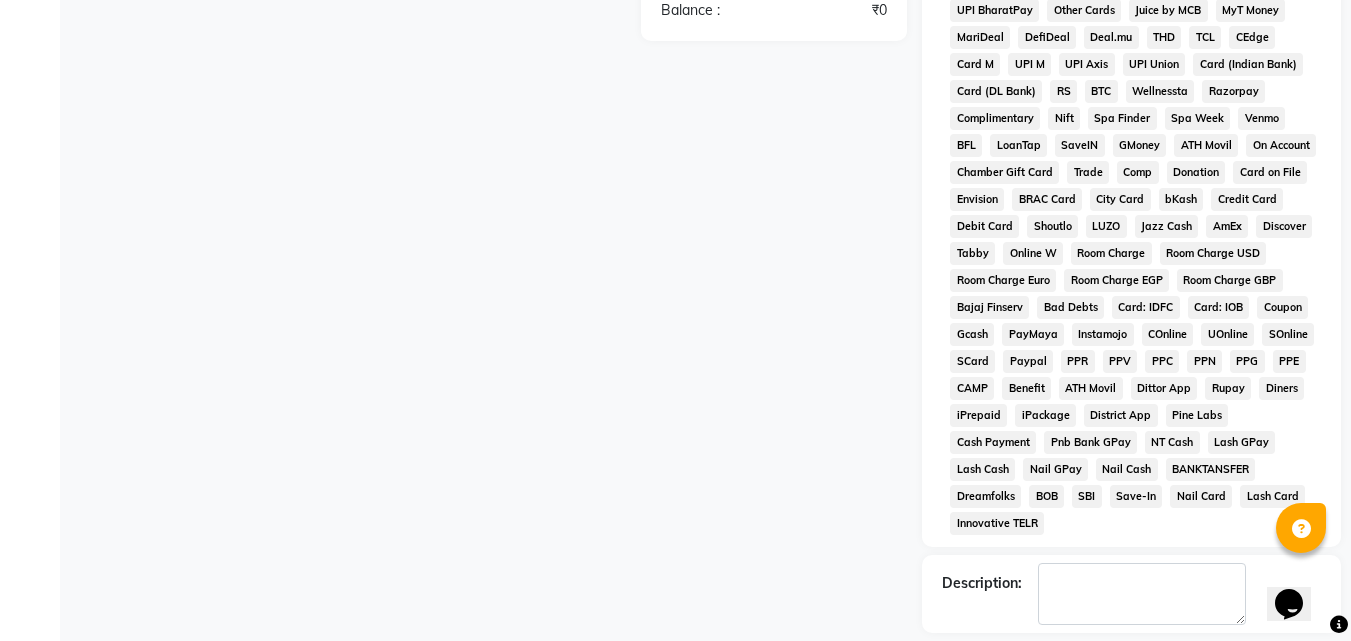 scroll, scrollTop: 792, scrollLeft: 0, axis: vertical 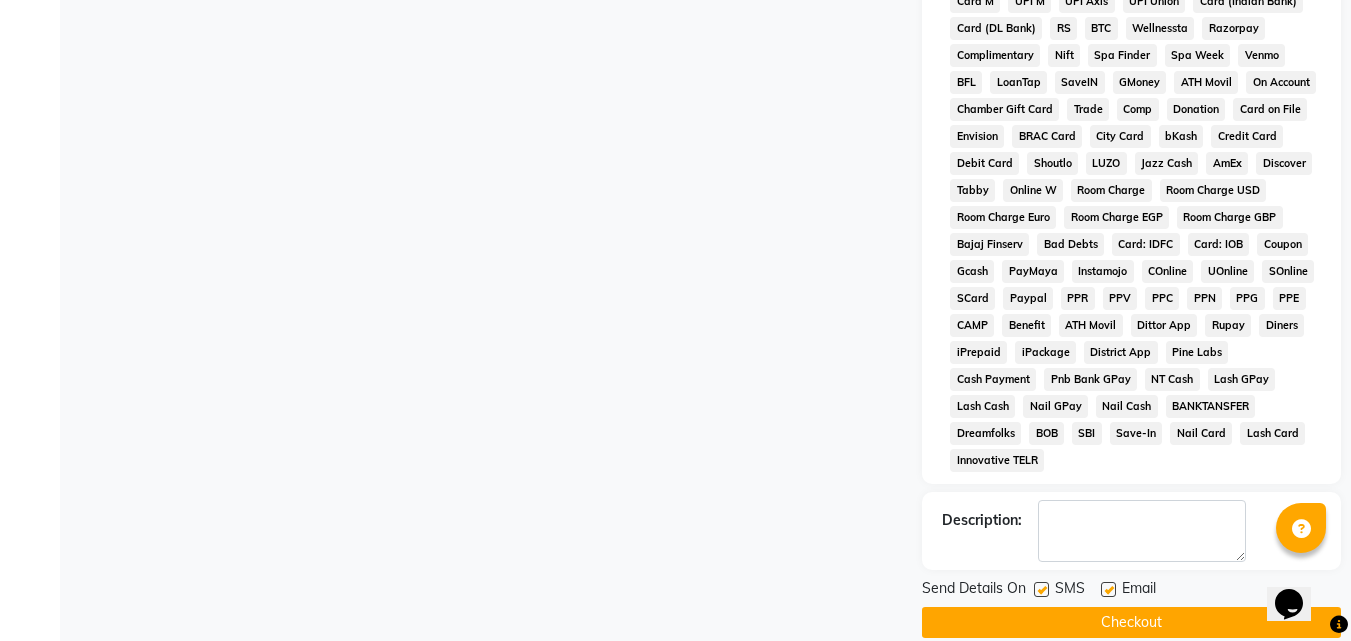 click on "Checkout" 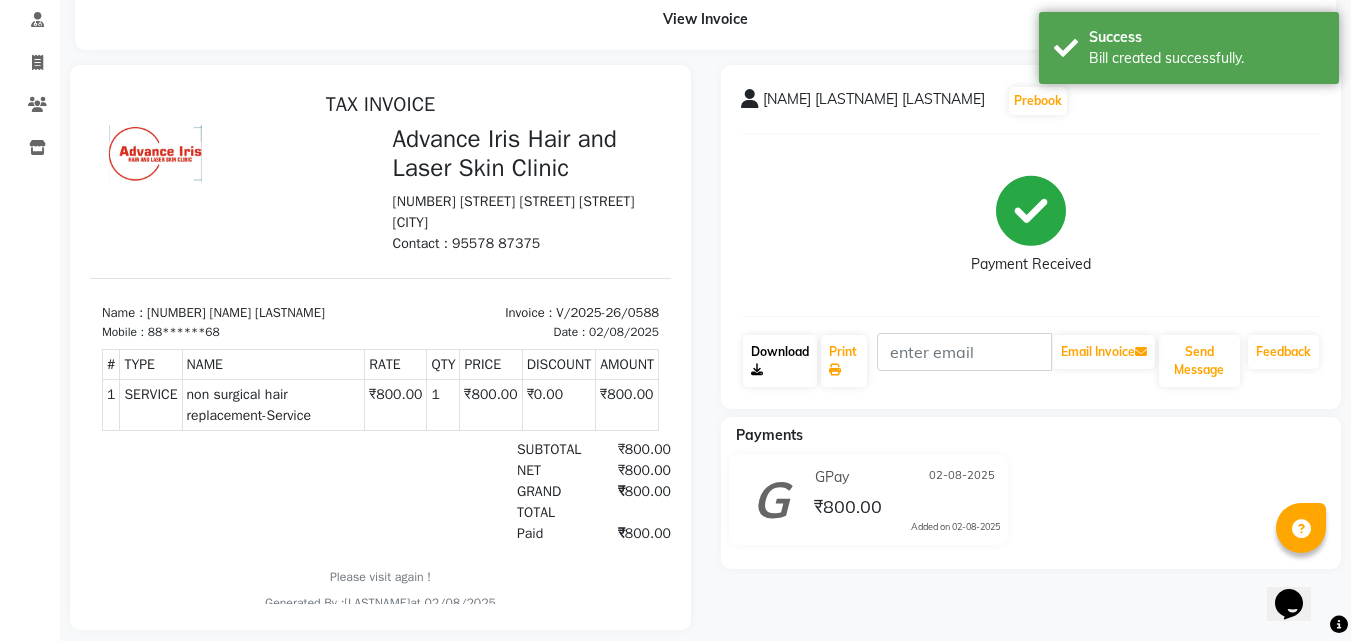 scroll, scrollTop: 117, scrollLeft: 0, axis: vertical 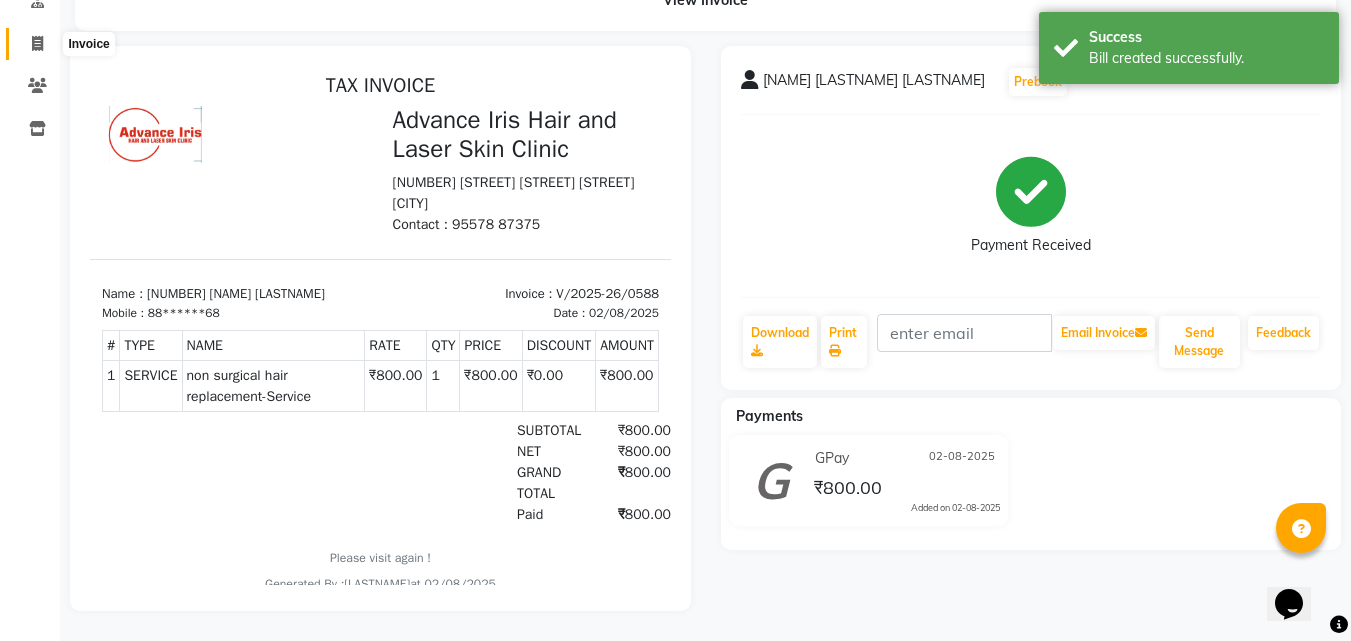 click 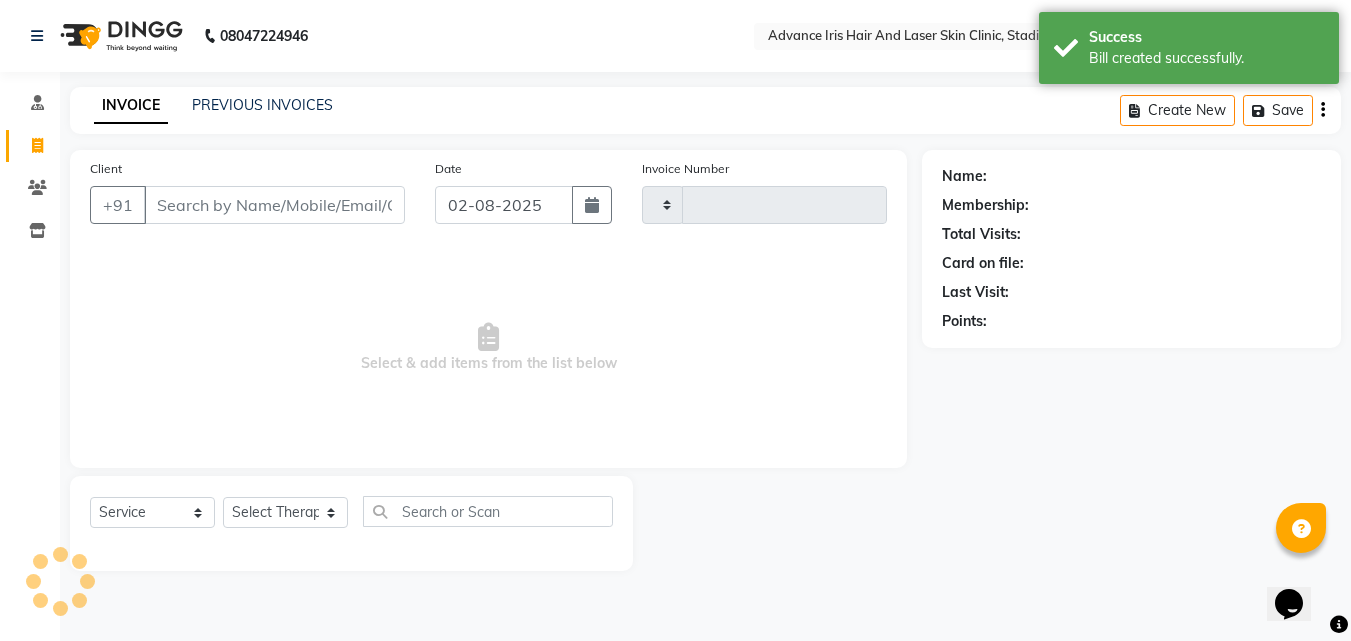 scroll, scrollTop: 0, scrollLeft: 0, axis: both 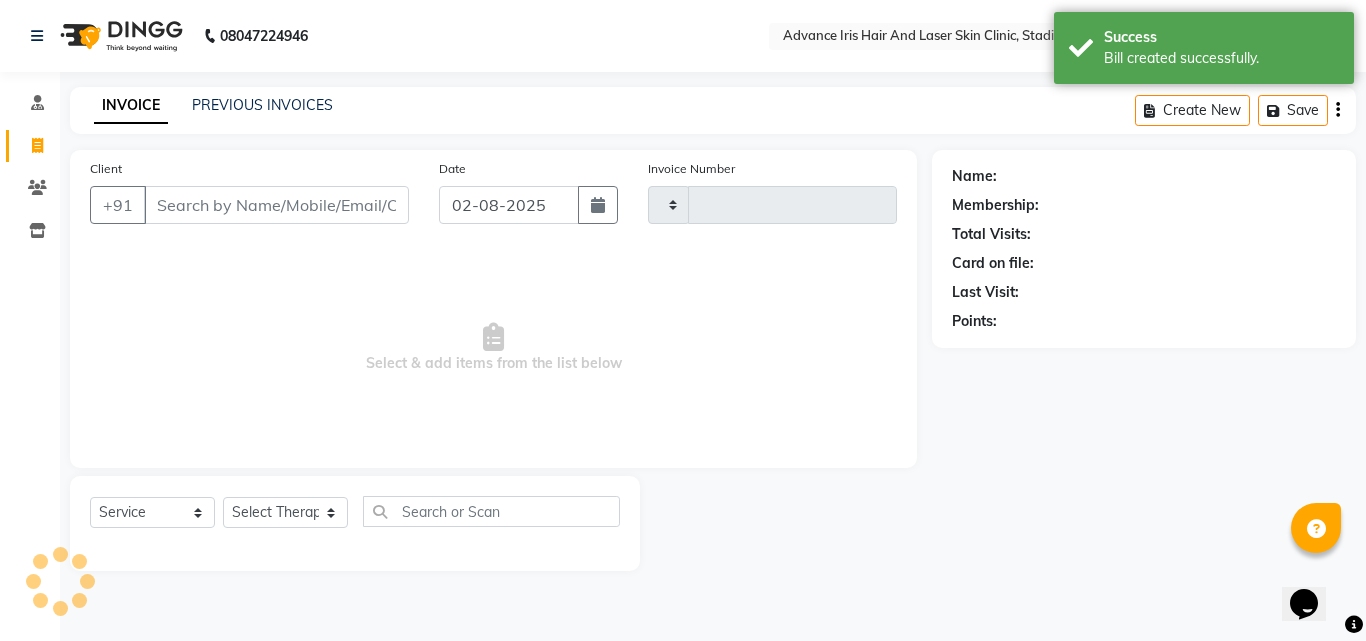 click on "Client" at bounding box center (276, 205) 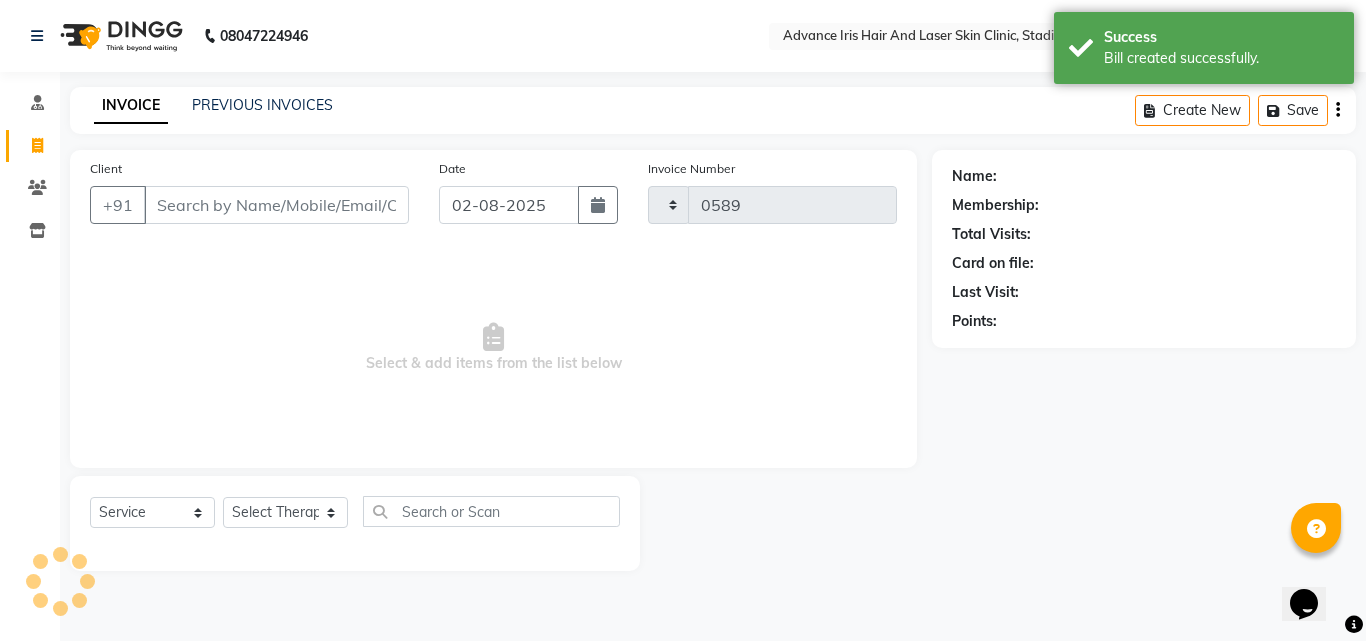select on "5825" 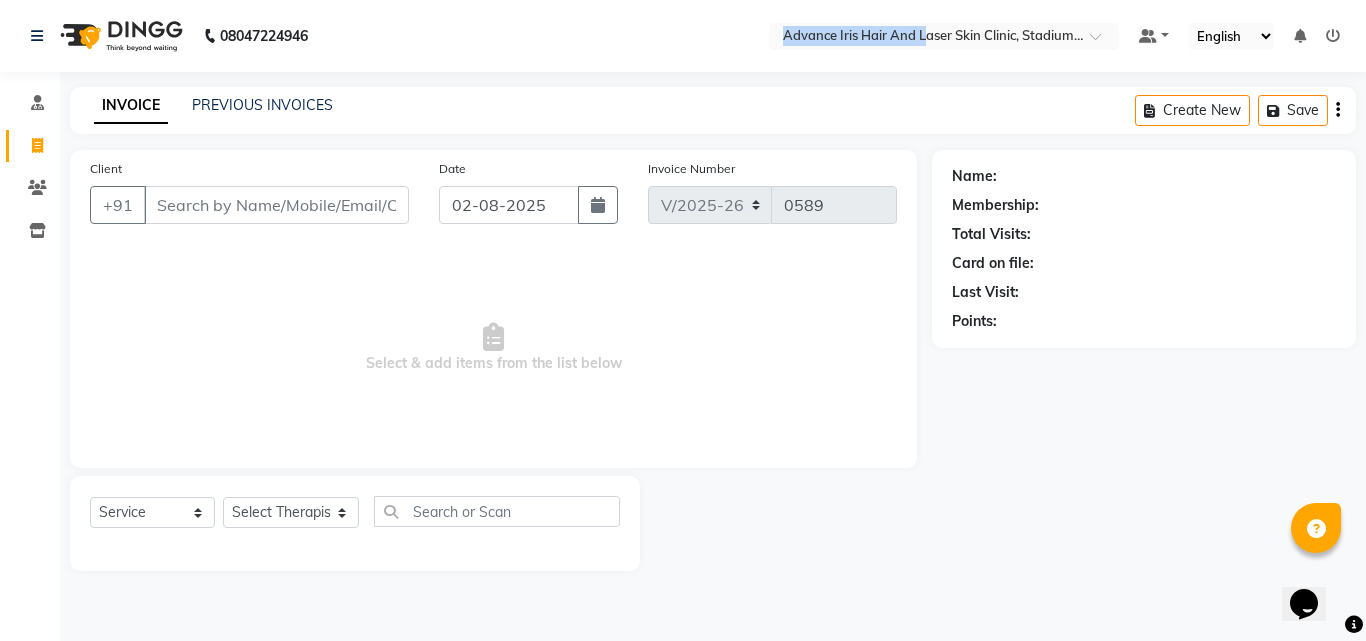 drag, startPoint x: 0, startPoint y: 7, endPoint x: 731, endPoint y: 44, distance: 731.9358 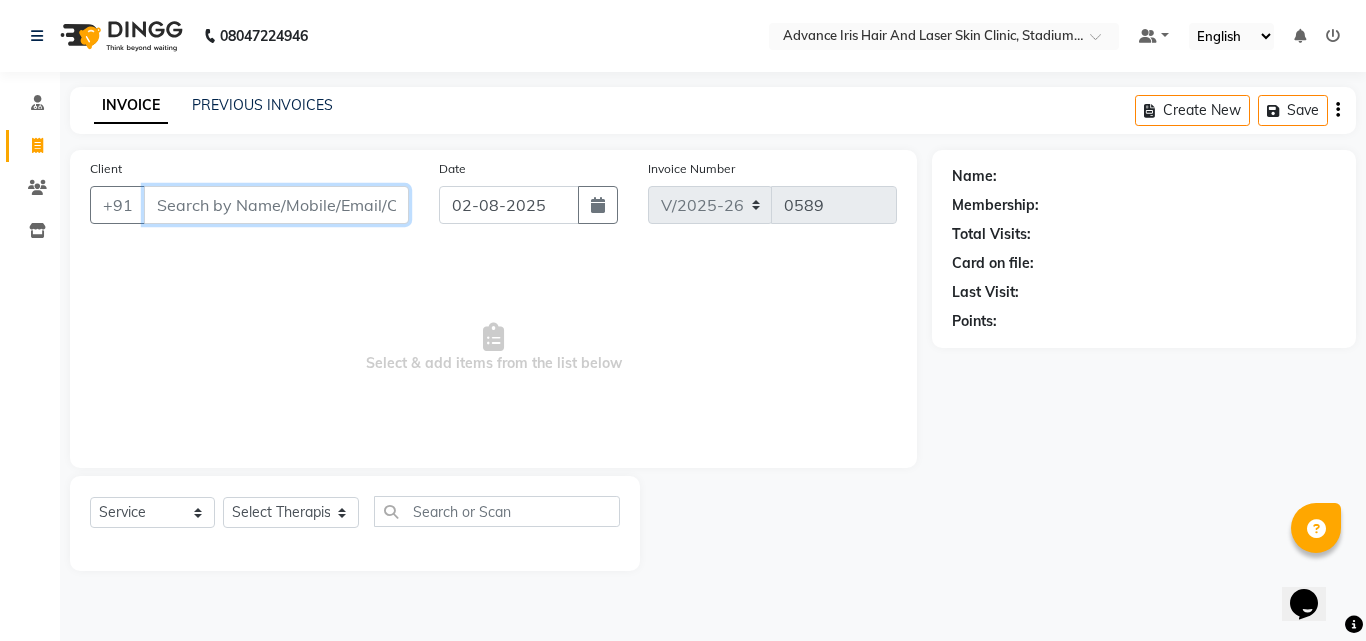 click on "Client" at bounding box center (276, 205) 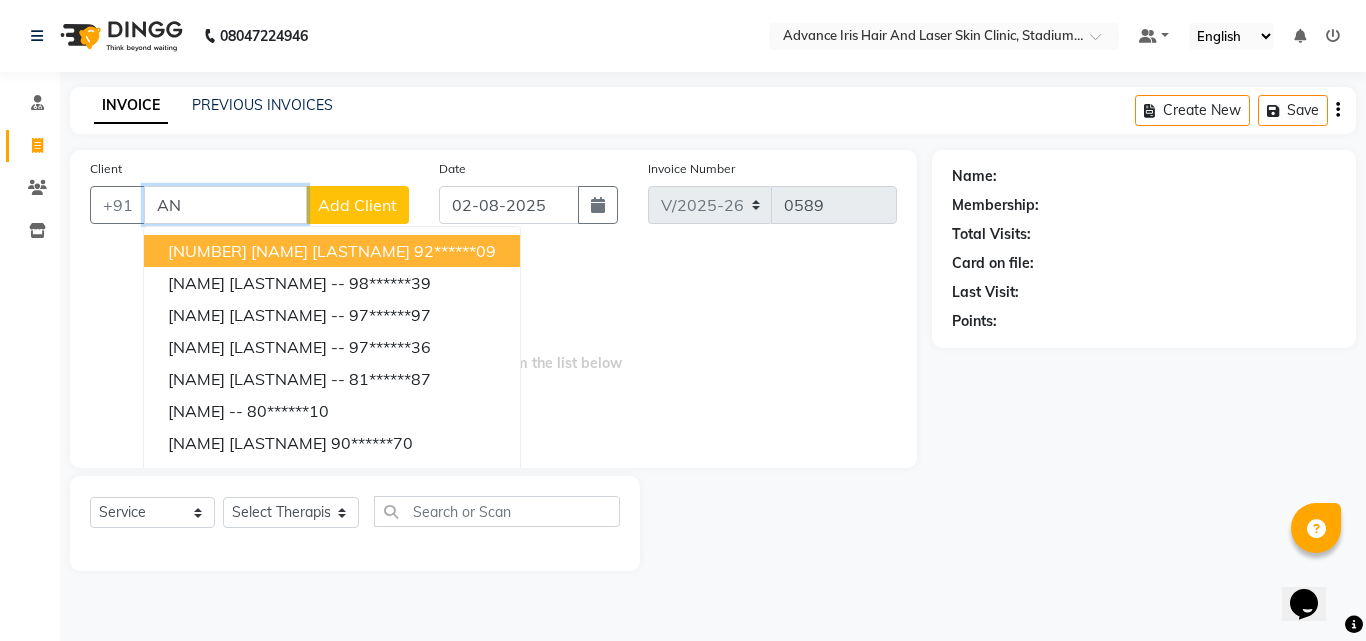 type on "A" 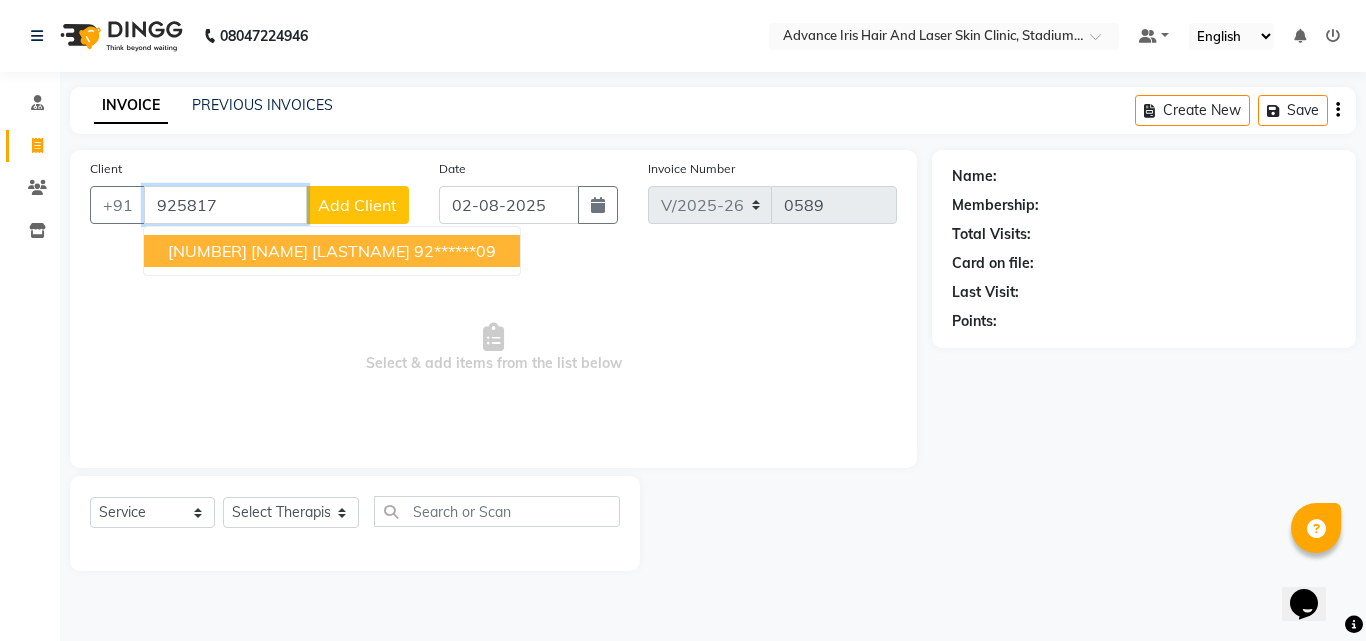 click on "[NUMBER] [NAME] [LASTNAME]" at bounding box center [289, 251] 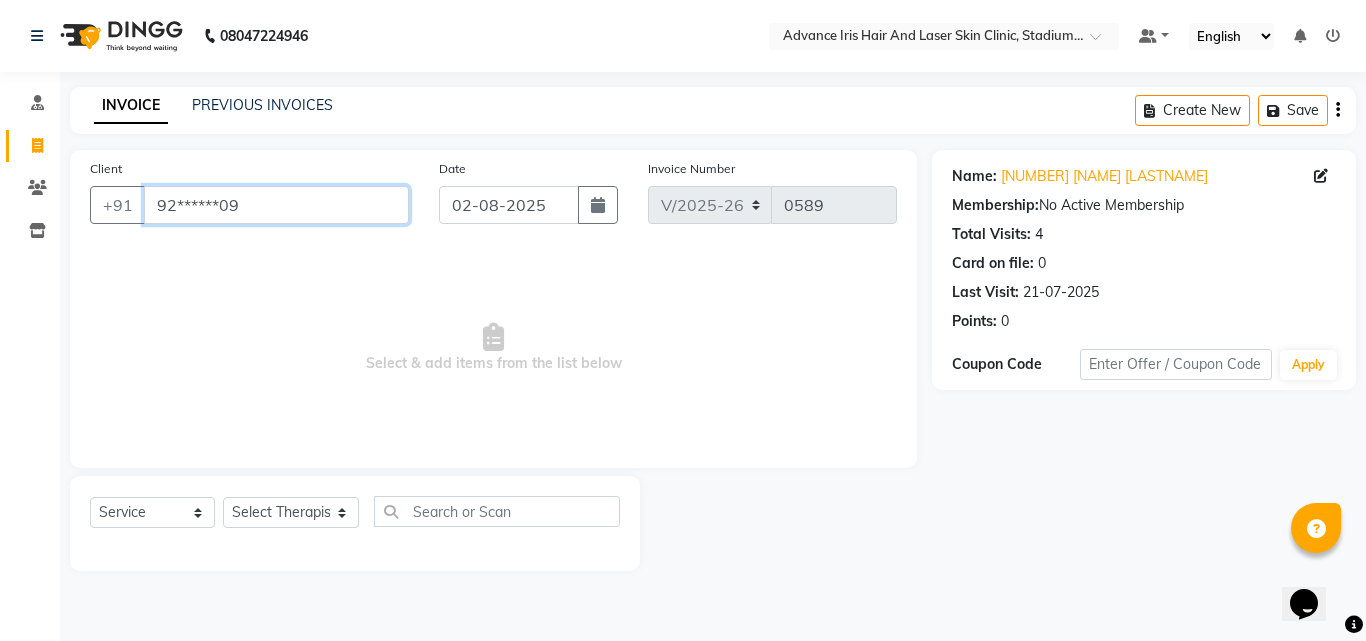 click on "92******09" at bounding box center (276, 205) 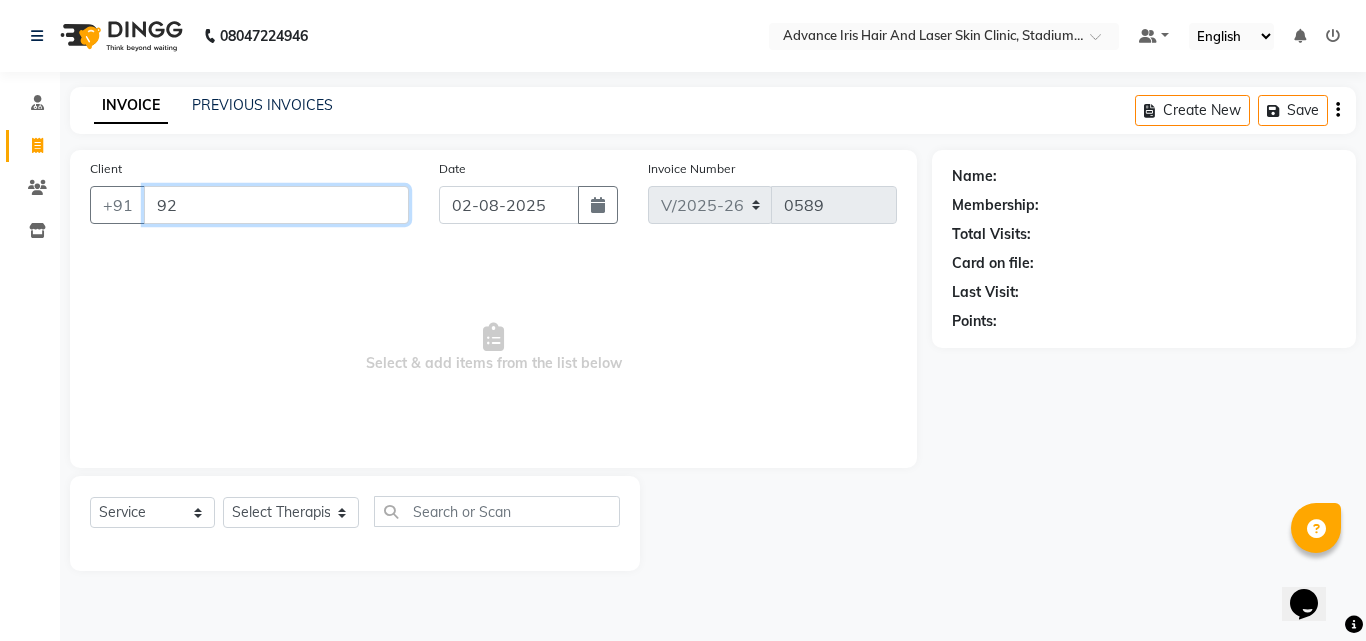 type on "9" 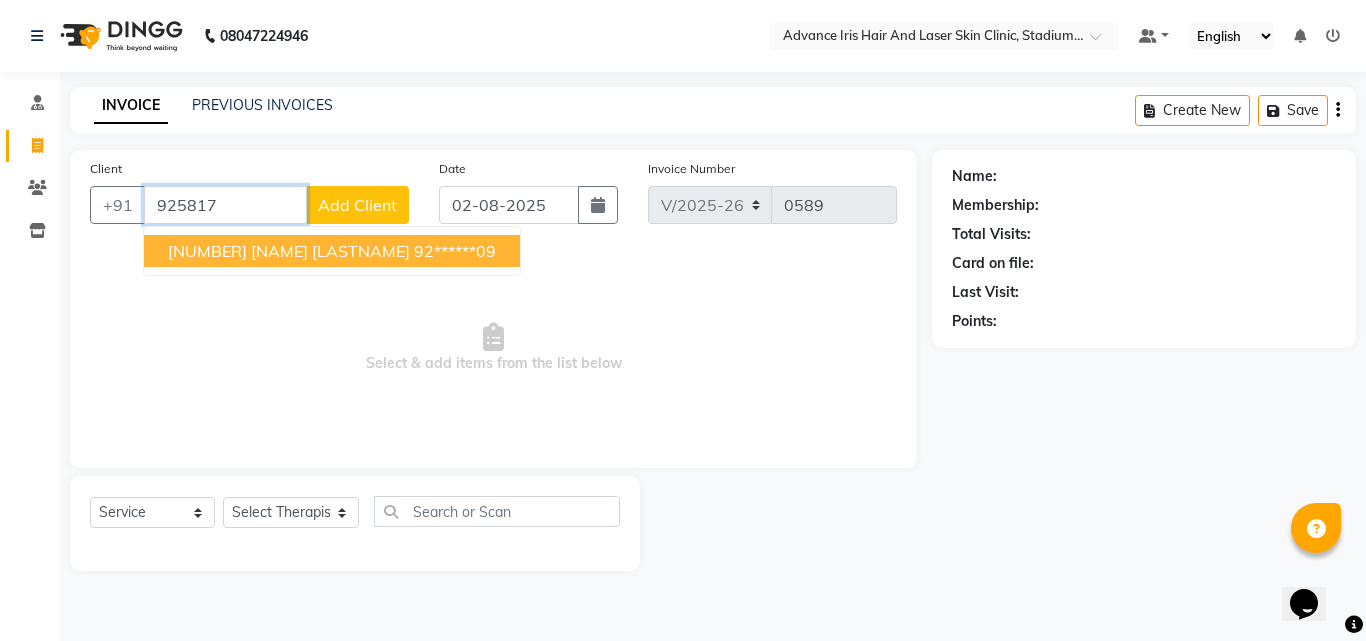 drag, startPoint x: 243, startPoint y: 247, endPoint x: 216, endPoint y: 305, distance: 63.97656 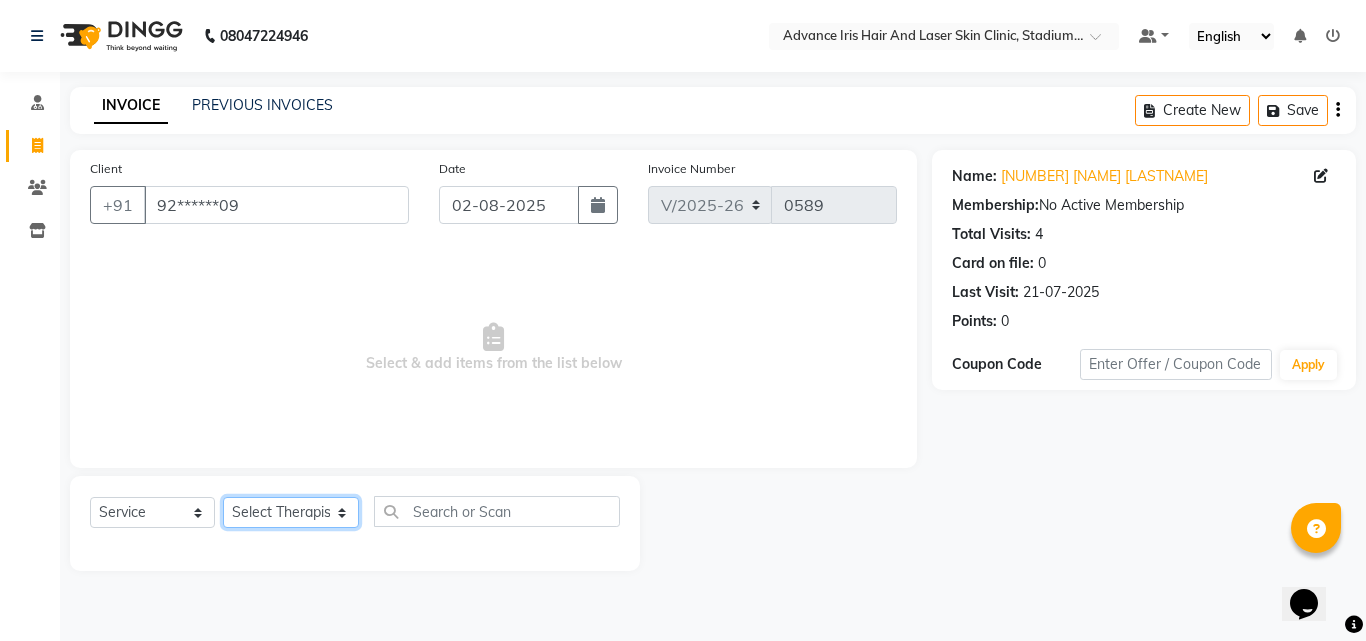 click on "Select Therapist Advance Iris Reception  [NAME] [LASTNAME] Dr [NAME] [LASTNAME](Cosmetologist) [NAME] [LASTNAME] [NAME] [LASTNAME]" 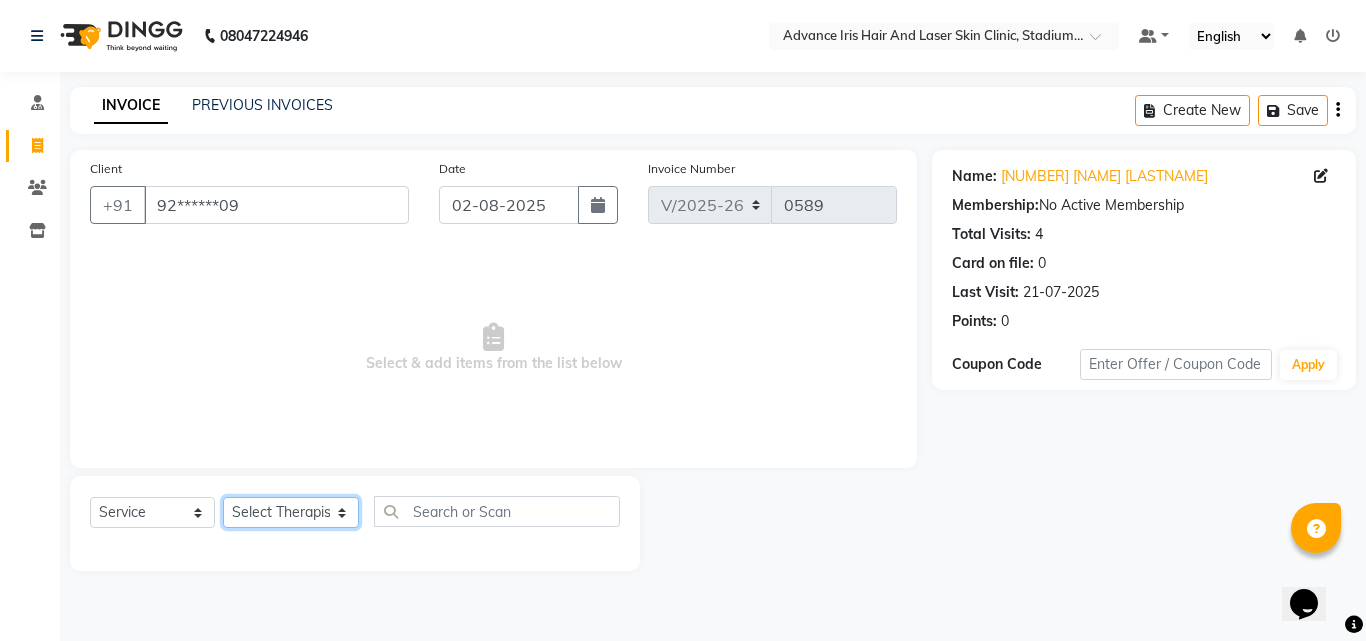 select on "40883" 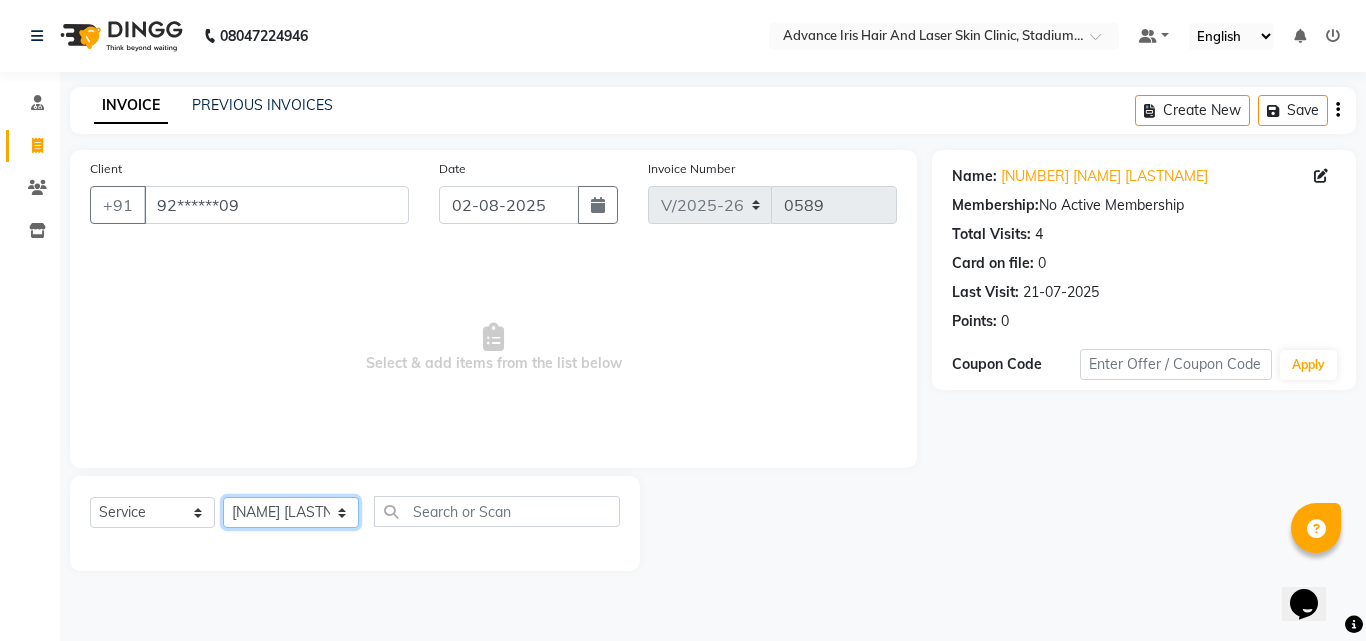 click on "Select Therapist Advance Iris Reception  [NAME] [LASTNAME] Dr [NAME] [LASTNAME](Cosmetologist) [NAME] [LASTNAME] [NAME] [LASTNAME]" 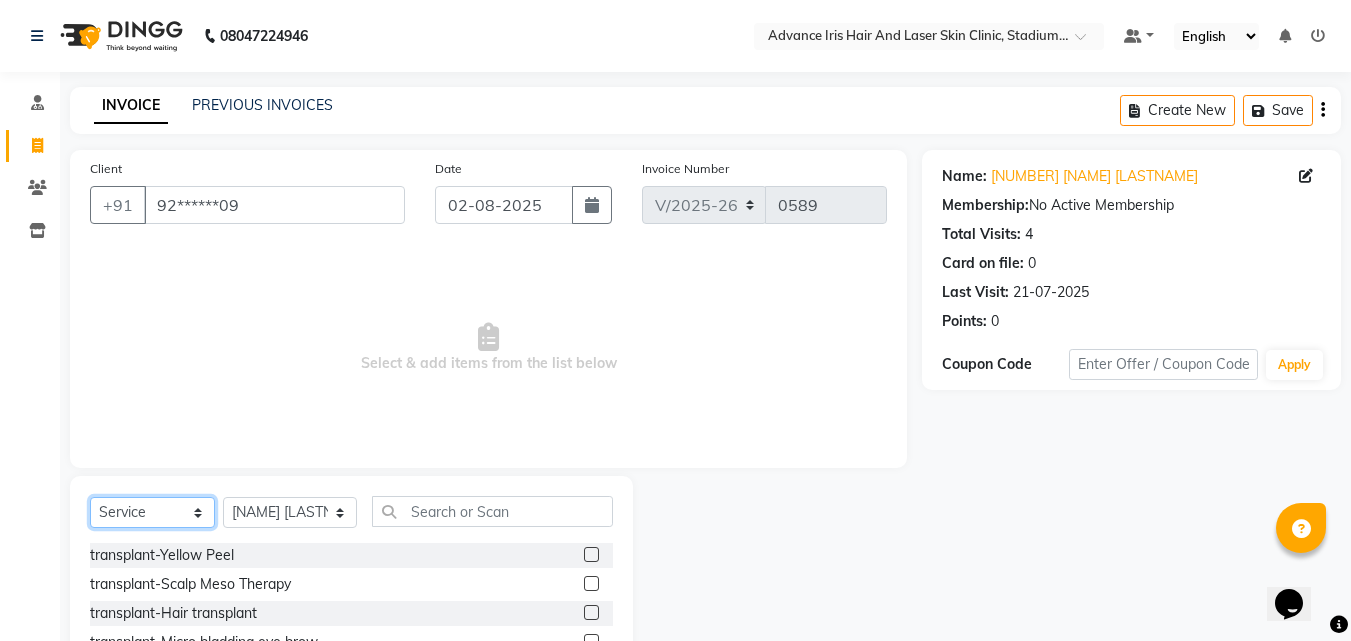 click on "Select  Service  Product  Membership  Package Voucher Prepaid Gift Card" 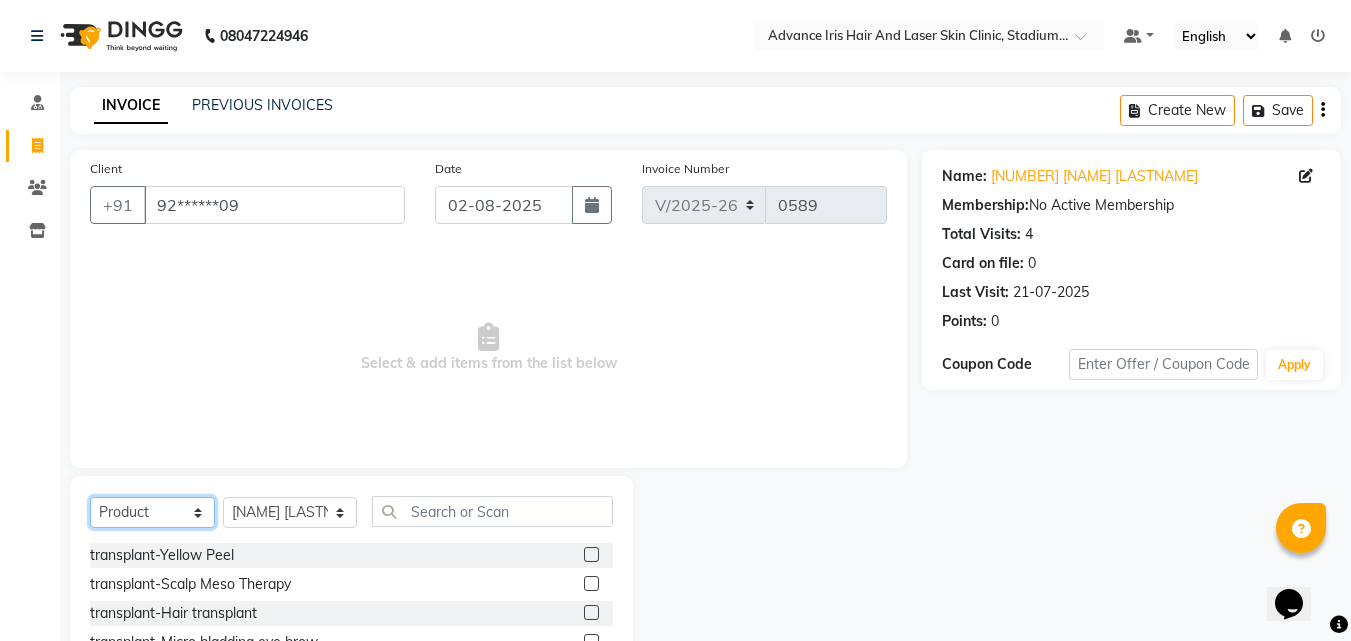 click on "Select  Service  Product  Membership  Package Voucher Prepaid Gift Card" 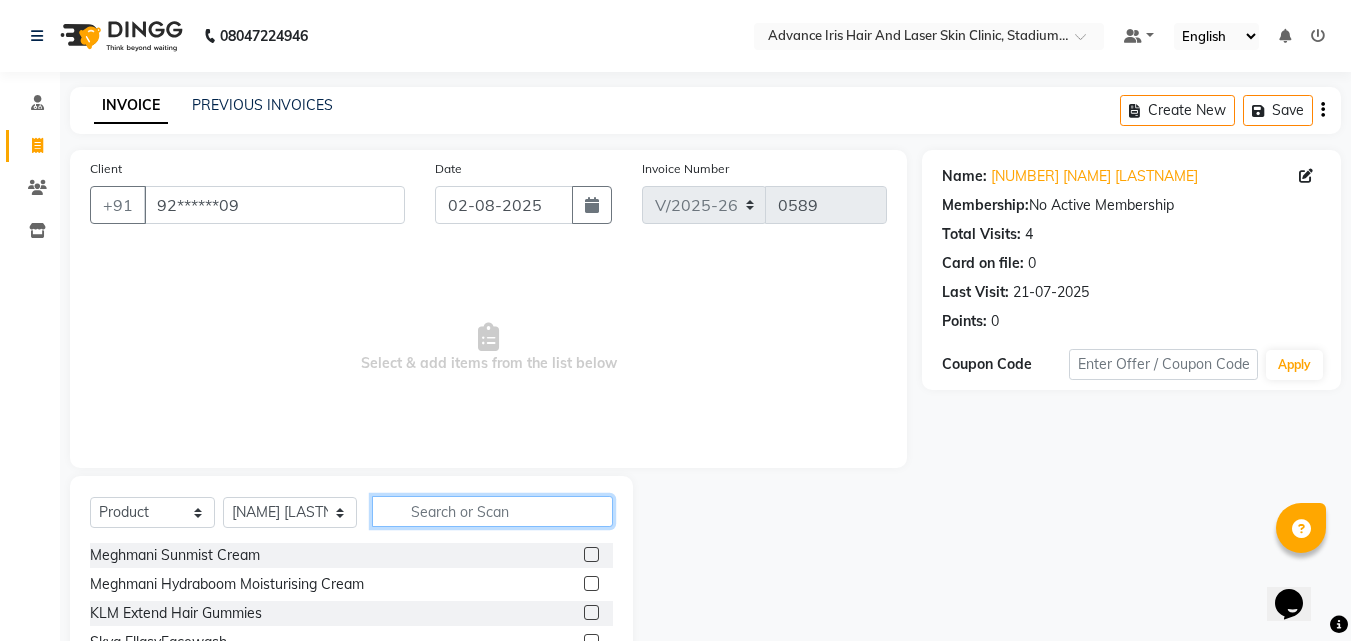 click 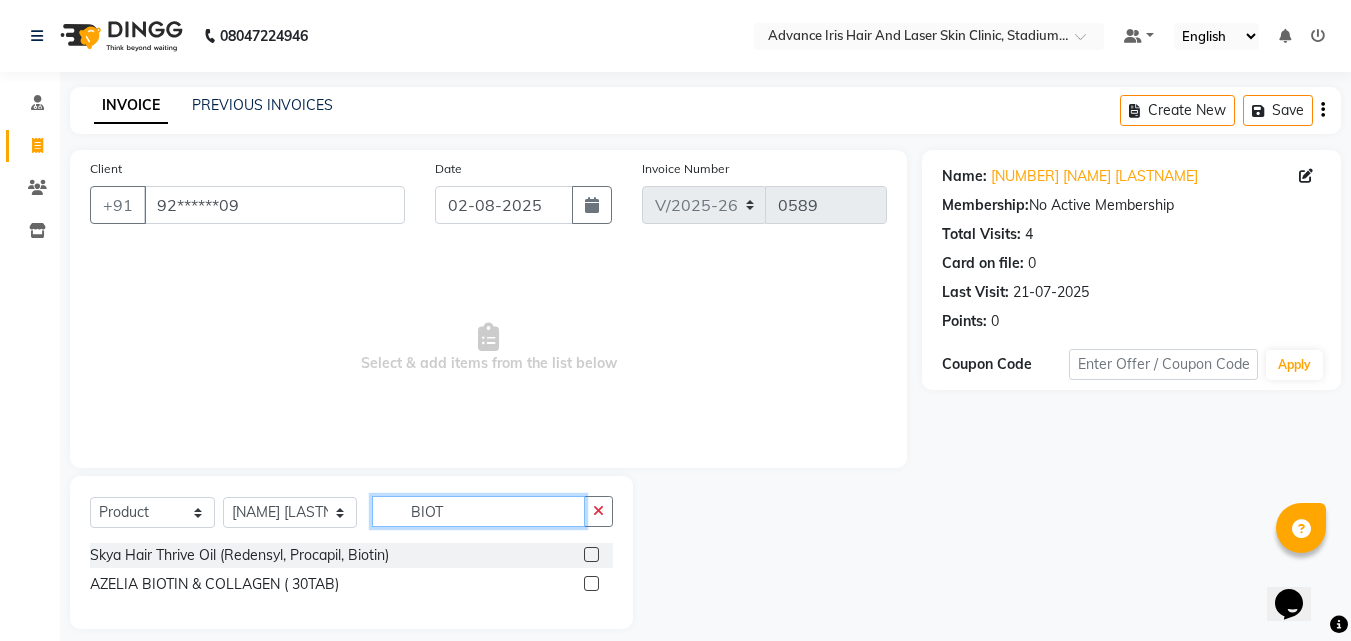 type on "BIOT" 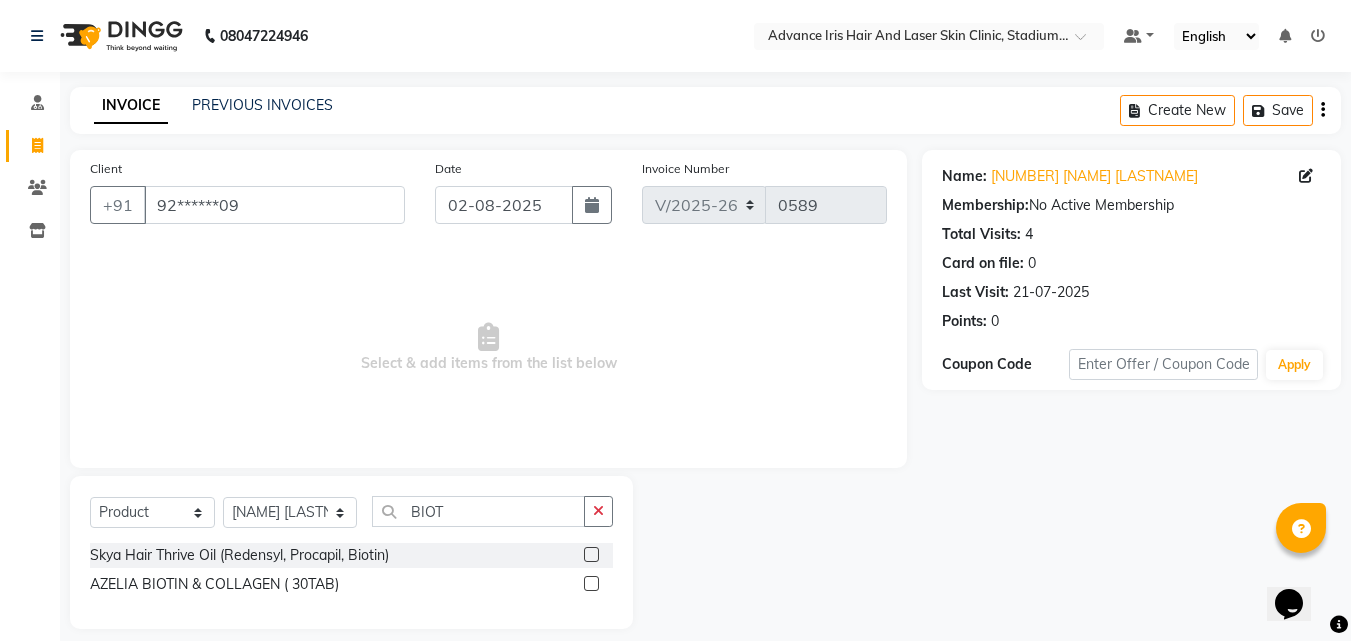 click 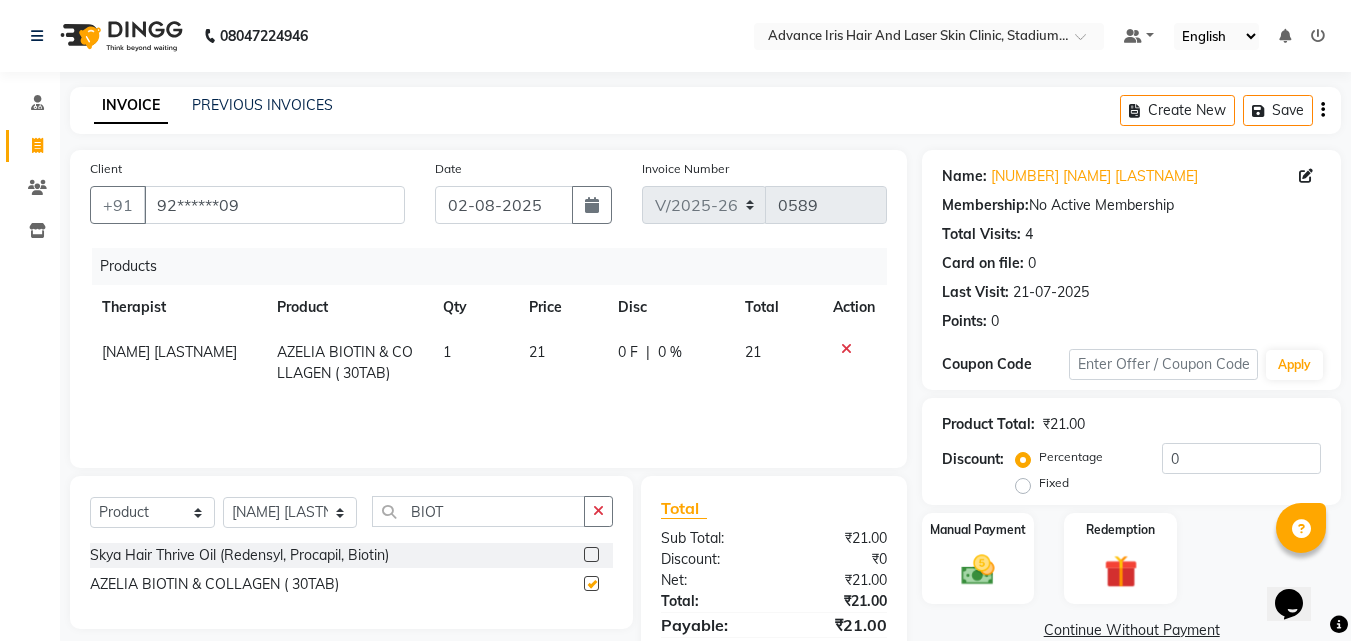 checkbox on "false" 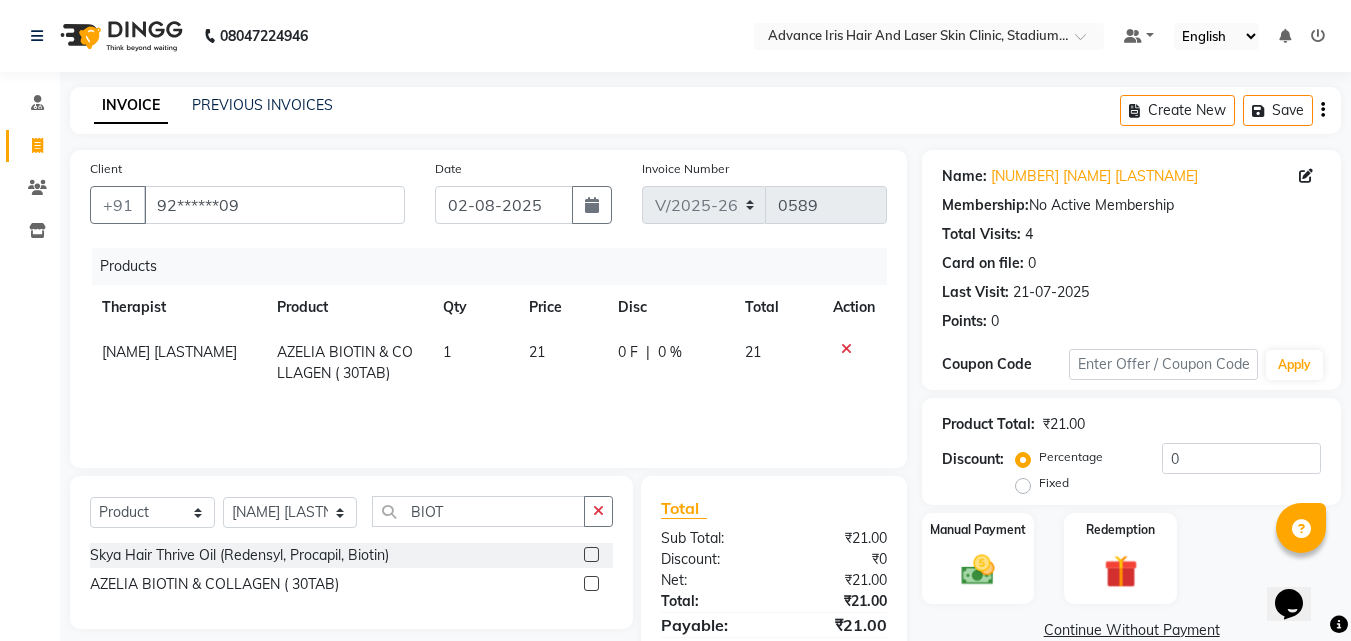 click on "Fixed" 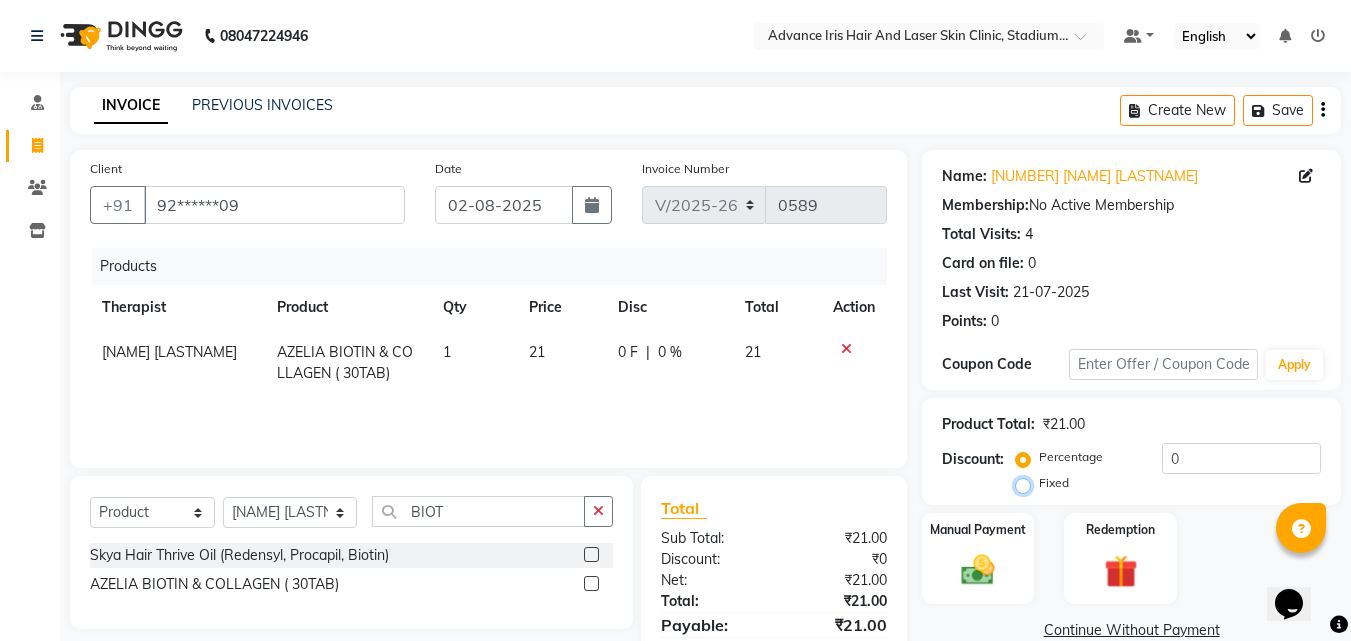 click on "Fixed" at bounding box center (1027, 483) 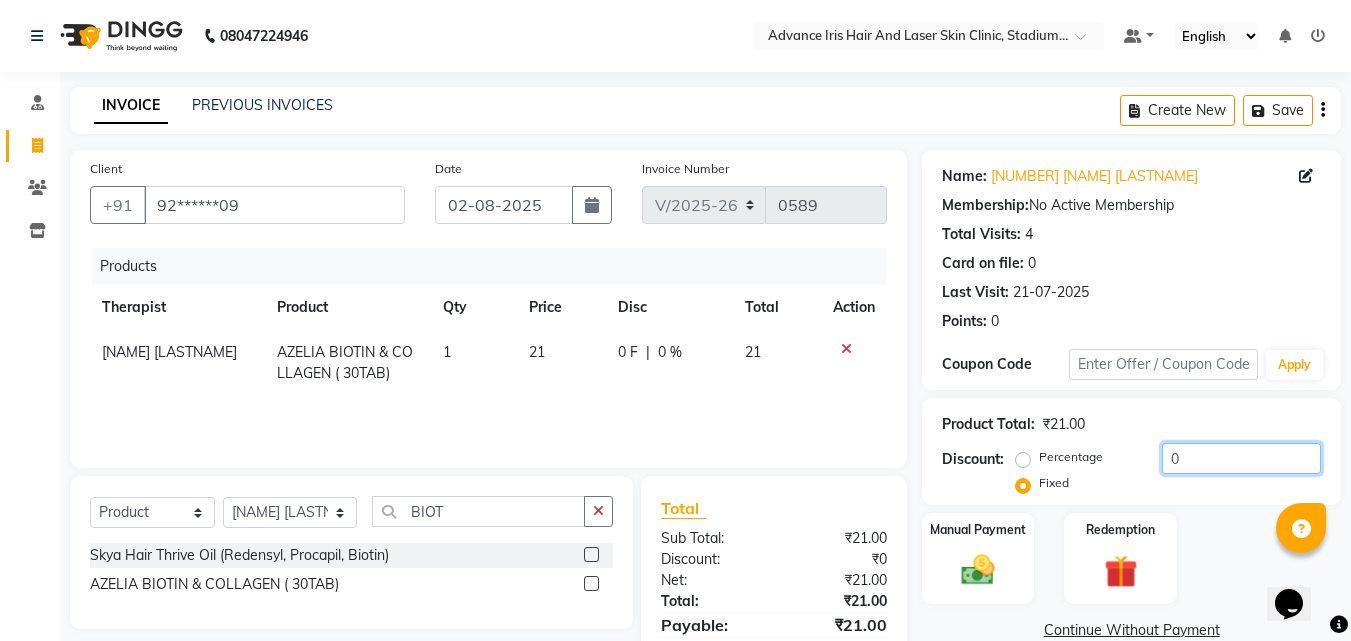 click on "0" 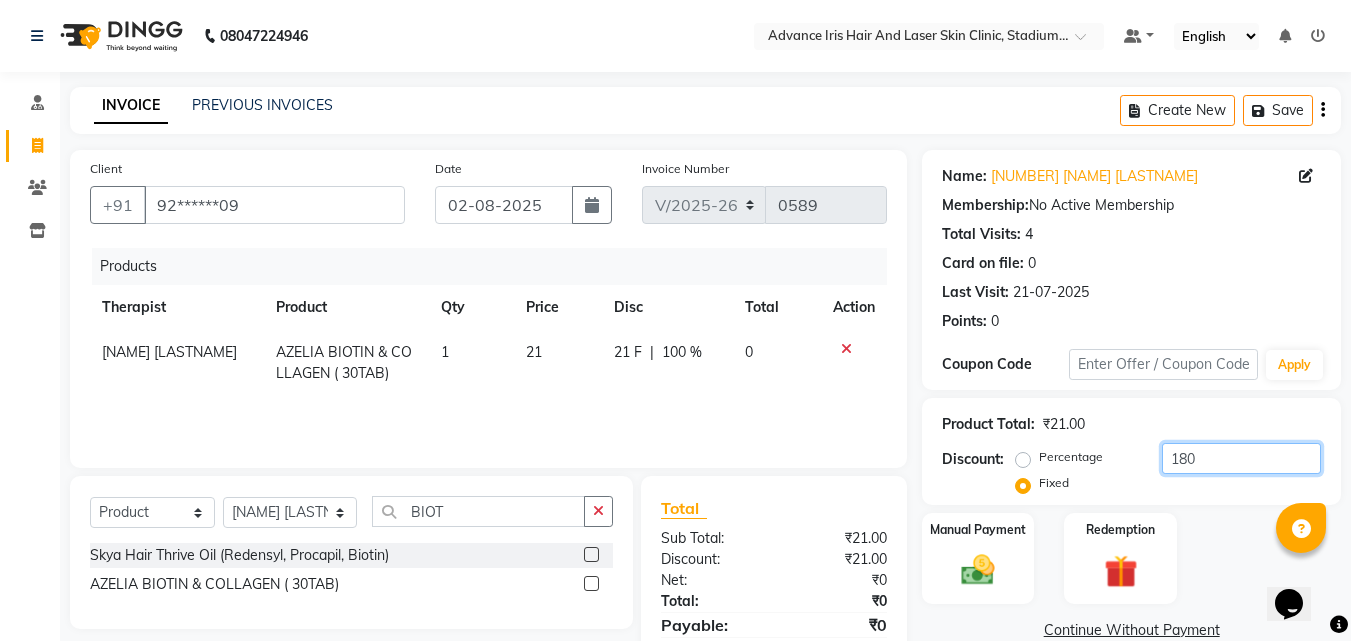type on "180" 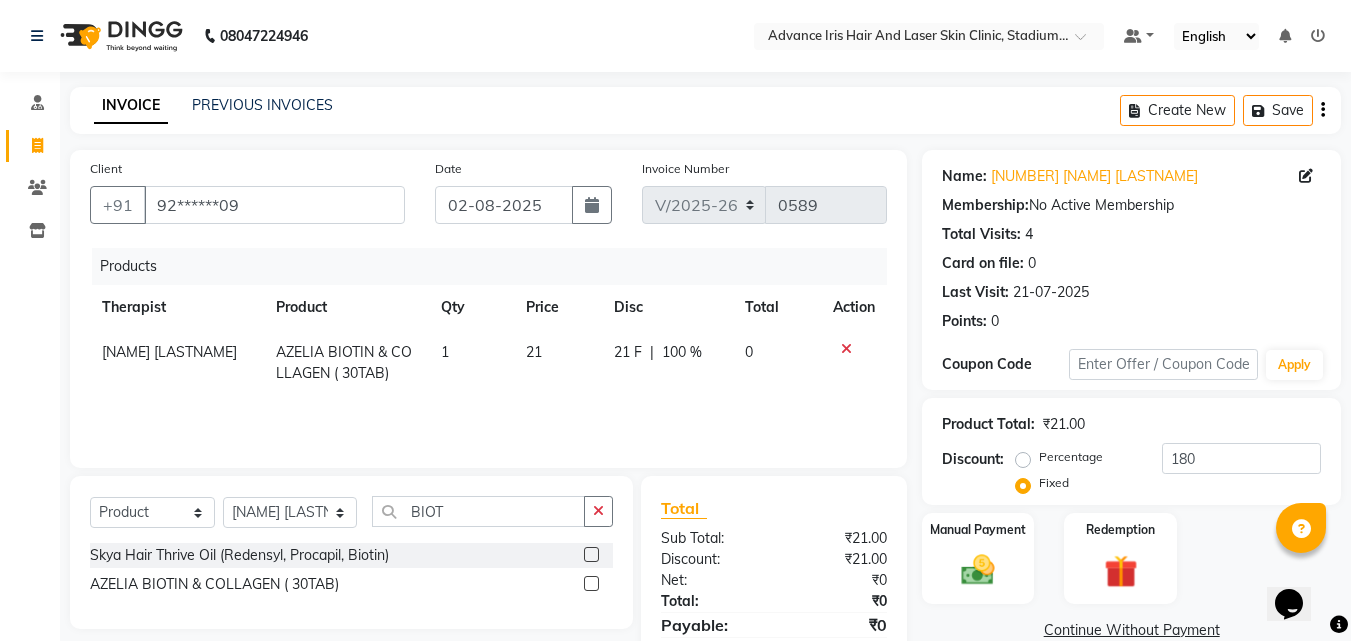 click on "1" 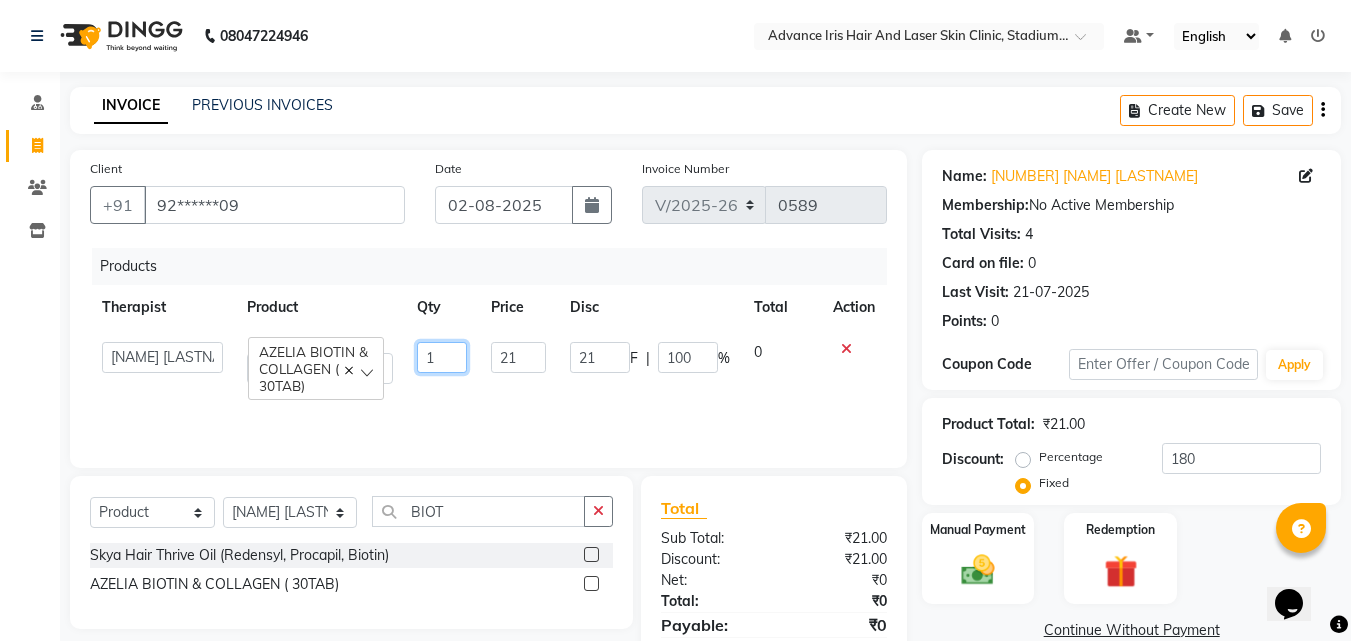 click on "1" 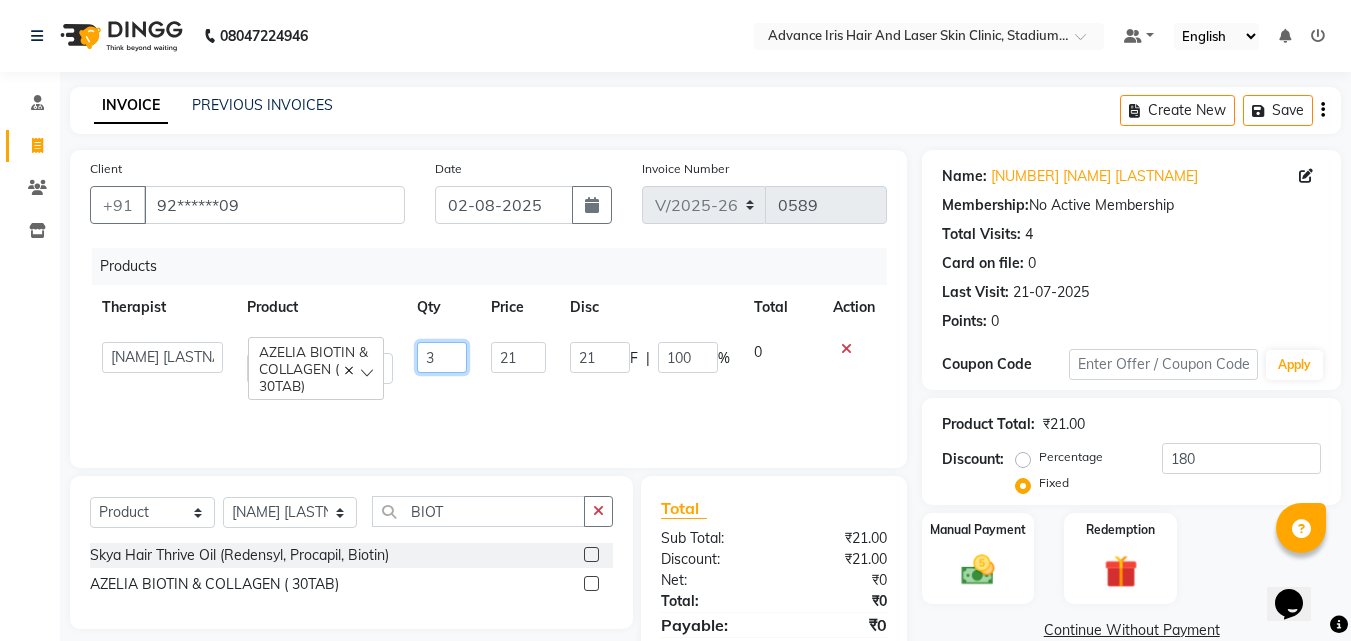 type on "30" 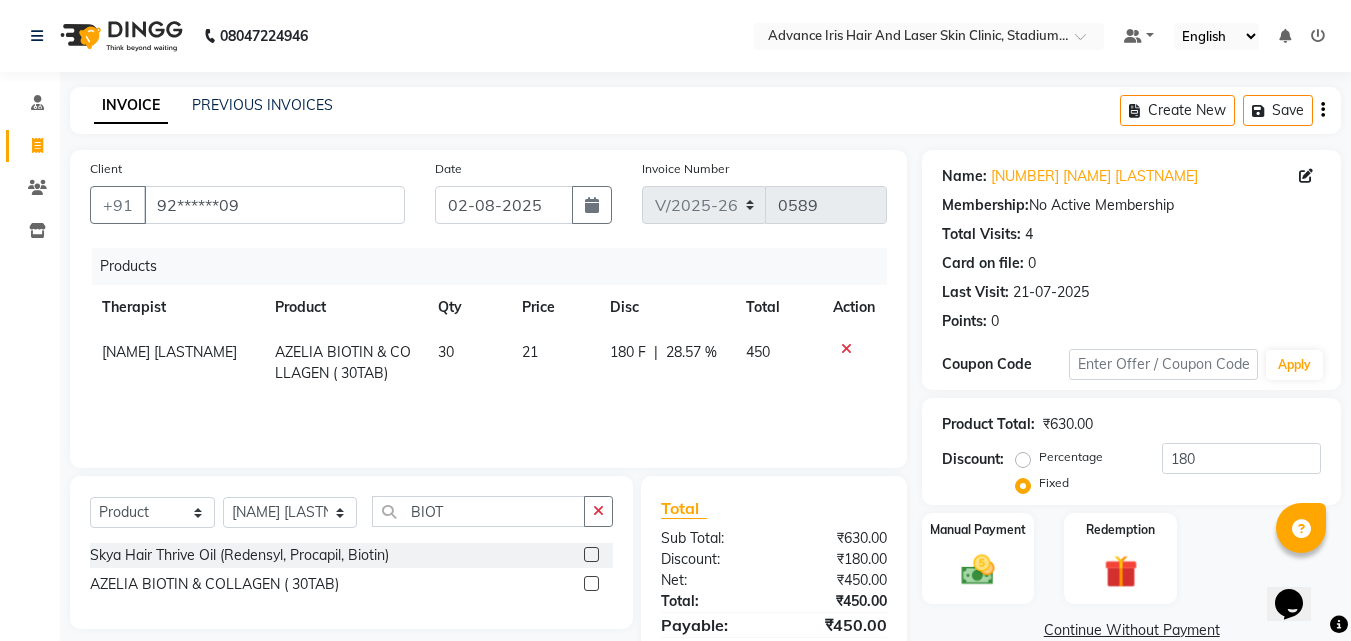 click on "Products Therapist Product Qty Price Disc Total Action [NAME] AZELIA BIOTIN & COLLAGEN ( 30TAB) 30 21 180 F | 28.57 % 450" 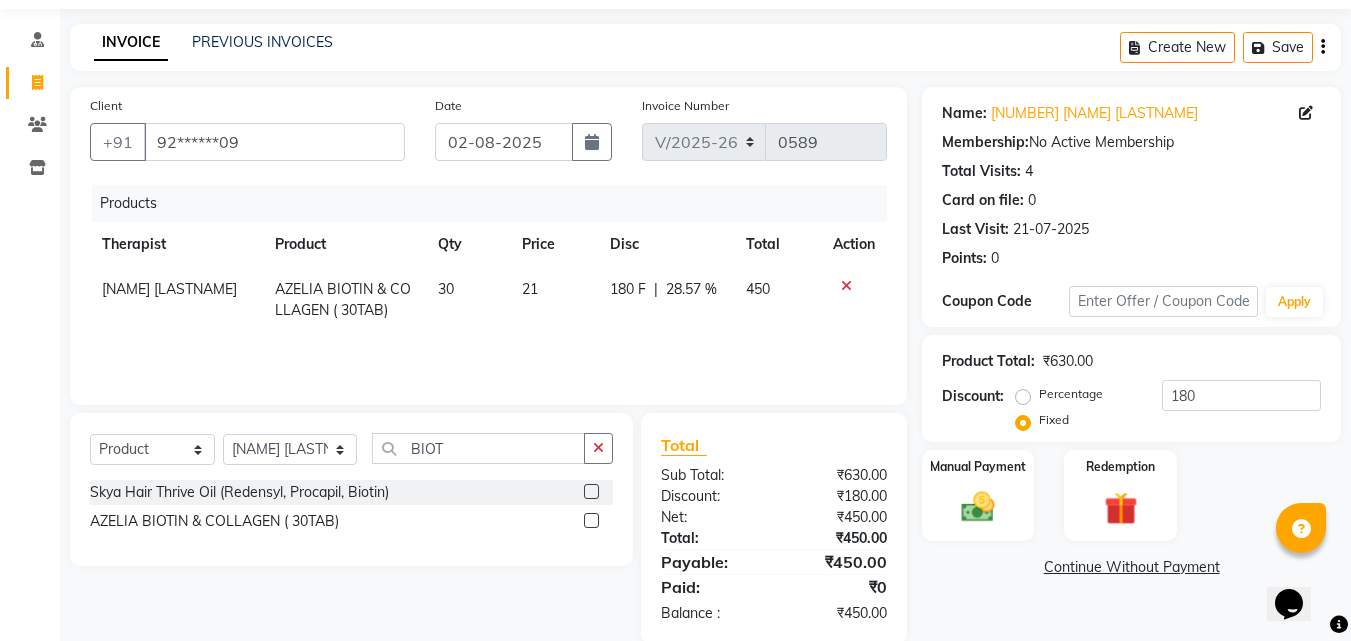 scroll, scrollTop: 96, scrollLeft: 0, axis: vertical 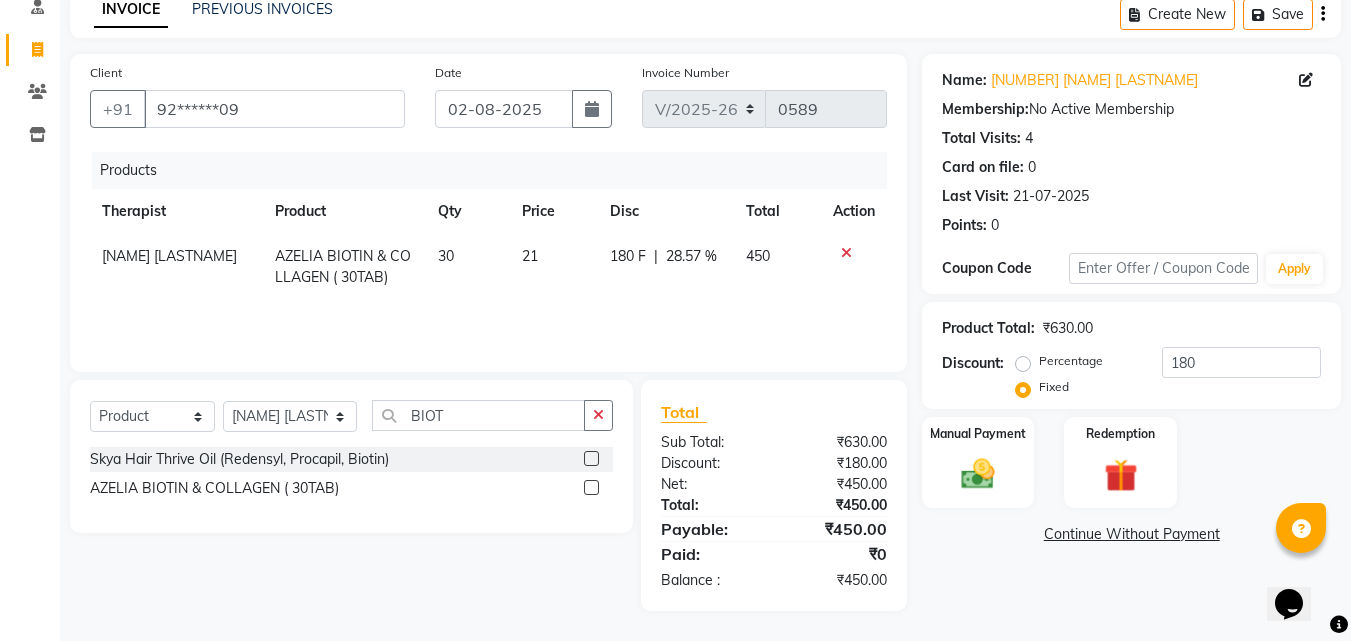 click on "Percentage   Fixed  180" 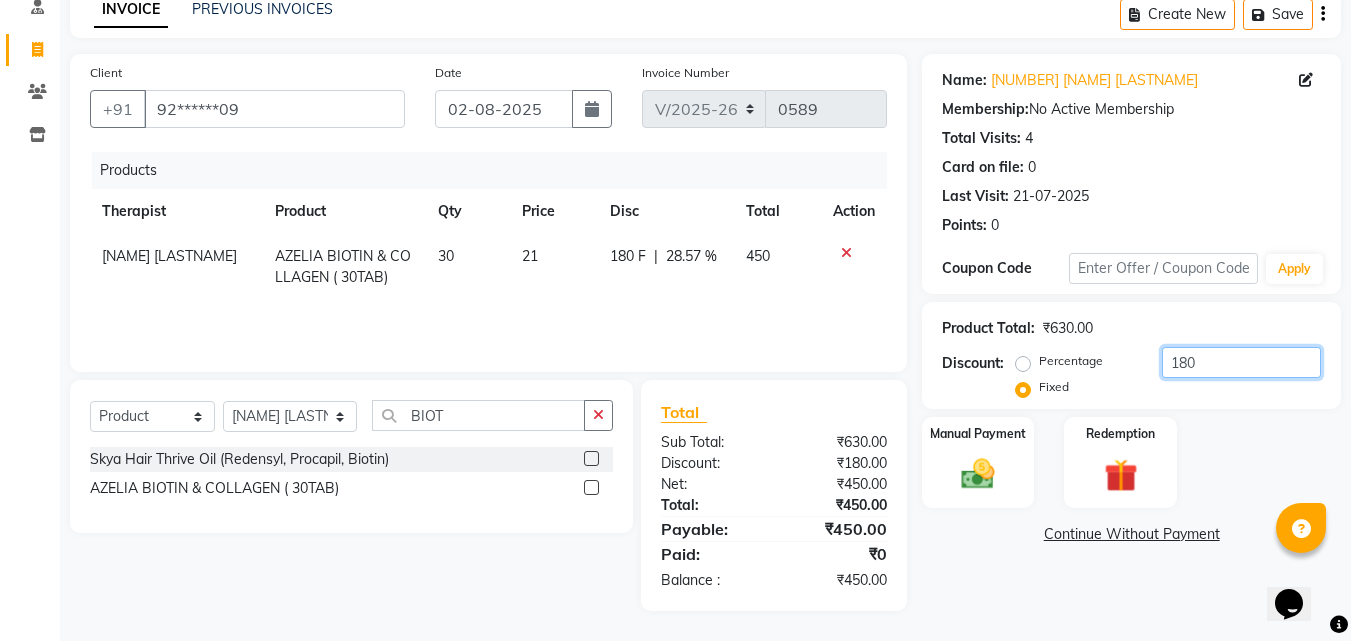 click on "180" 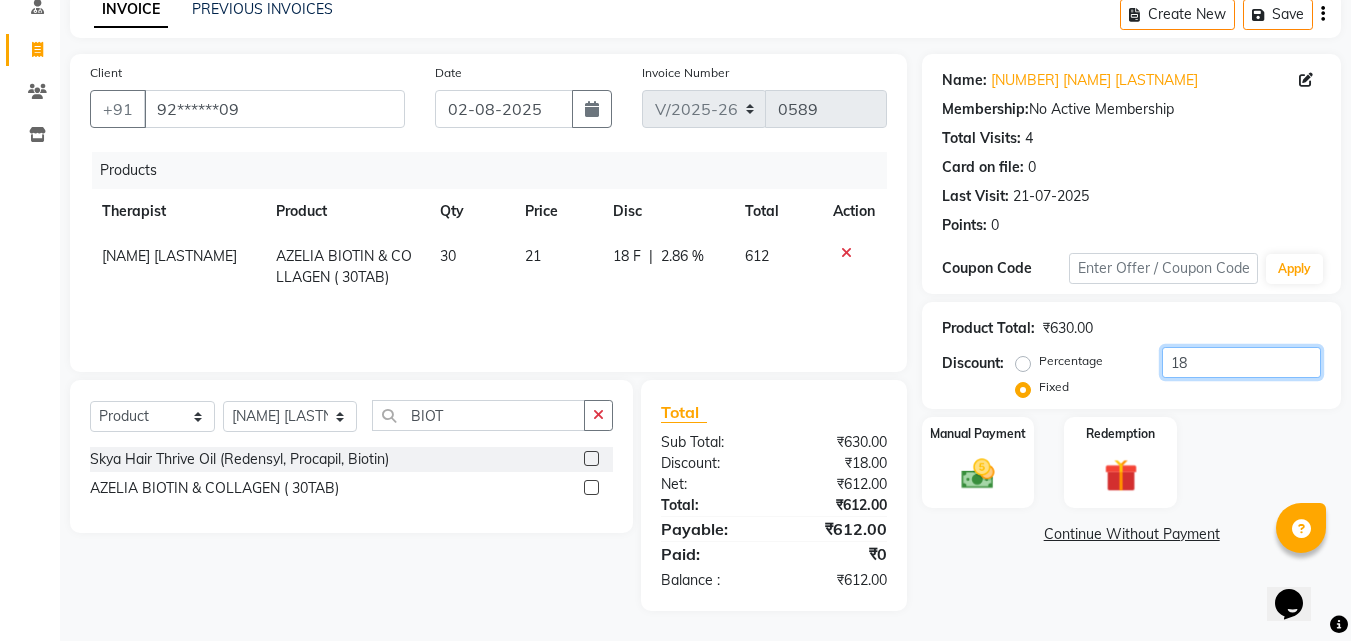 type on "1" 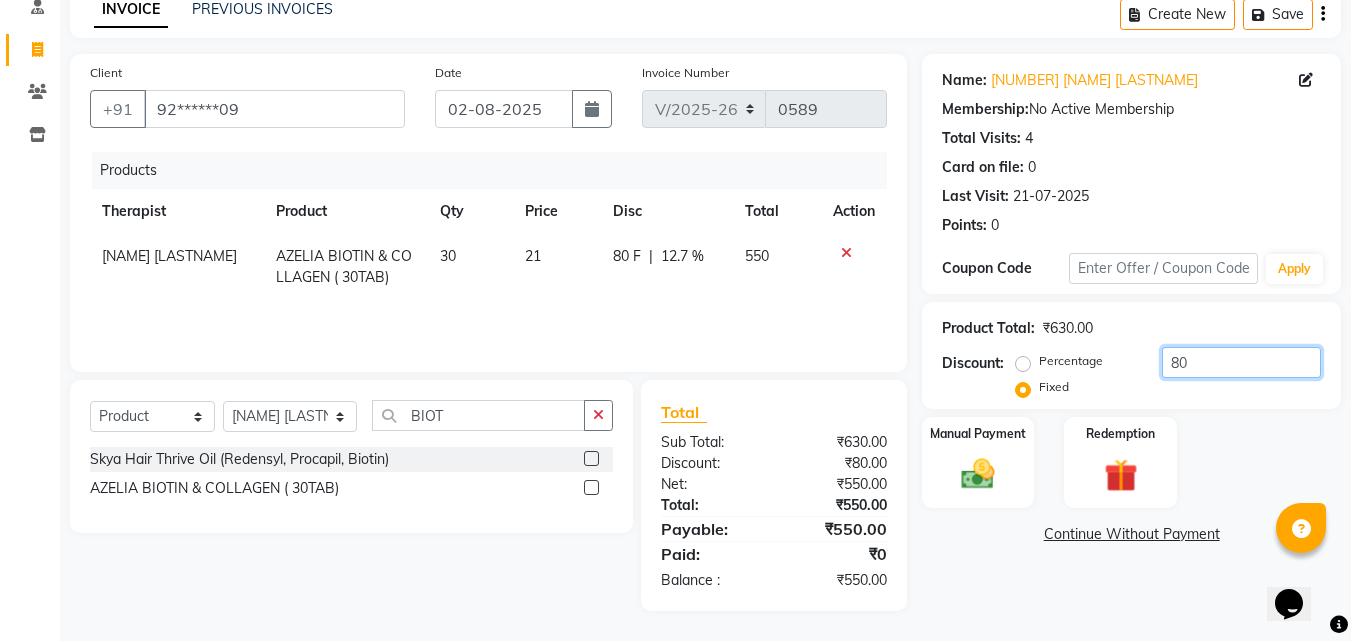 type on "80" 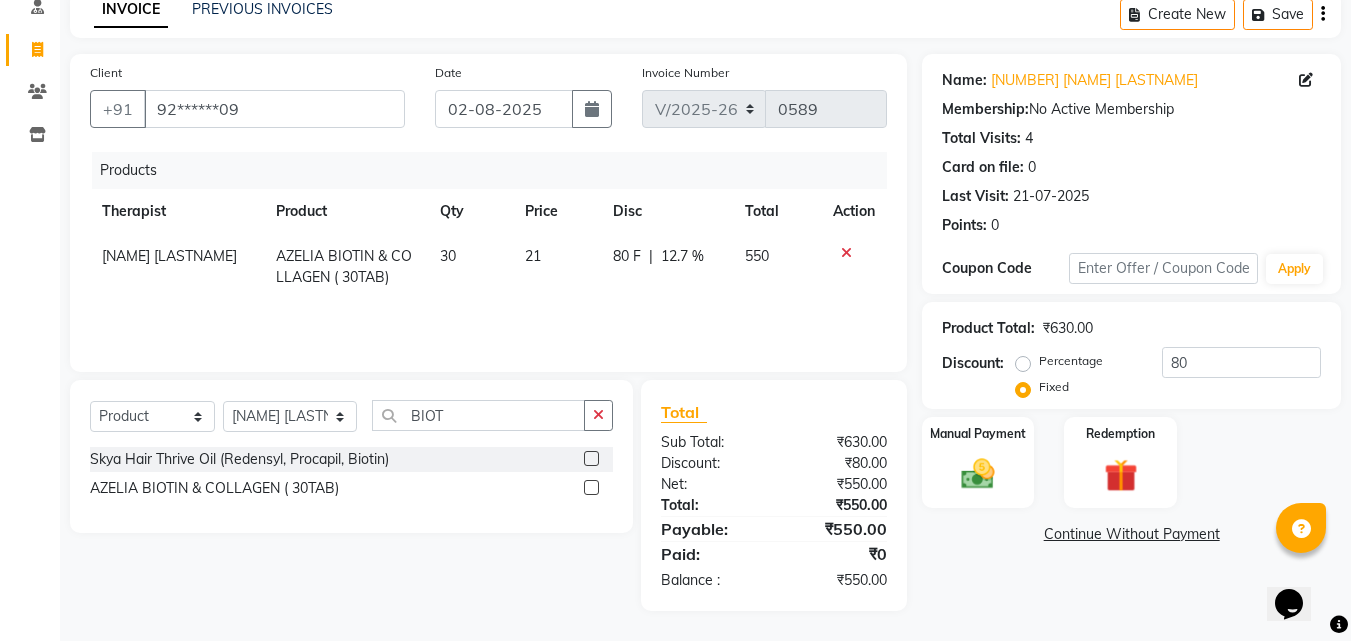 click on "Client +91 [PHONE] Date [DATE] Invoice Number V/2025 V/2025-26 0589 Products Therapist Product Qty Price Disc Total Action [NAME] AZELIA BIOTIN & COLLAGEN ( 30TAB)  AZELIA BIOTIN & COLLAGEN ( 30TAB)  Total Sub Total: ₹630.00 Discount: ₹80.00 Net: ₹550.00 Total: ₹550.00 Payable: ₹550.00 Paid: ₹0 Balance   : ₹550.00" 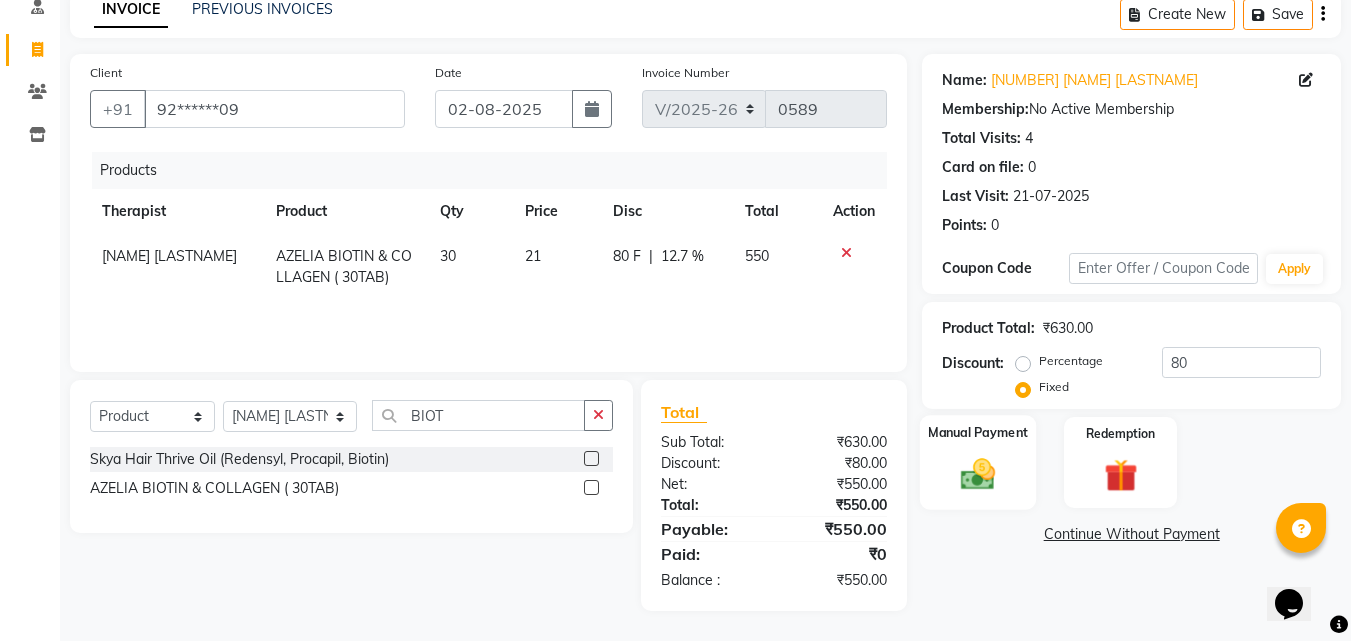 click 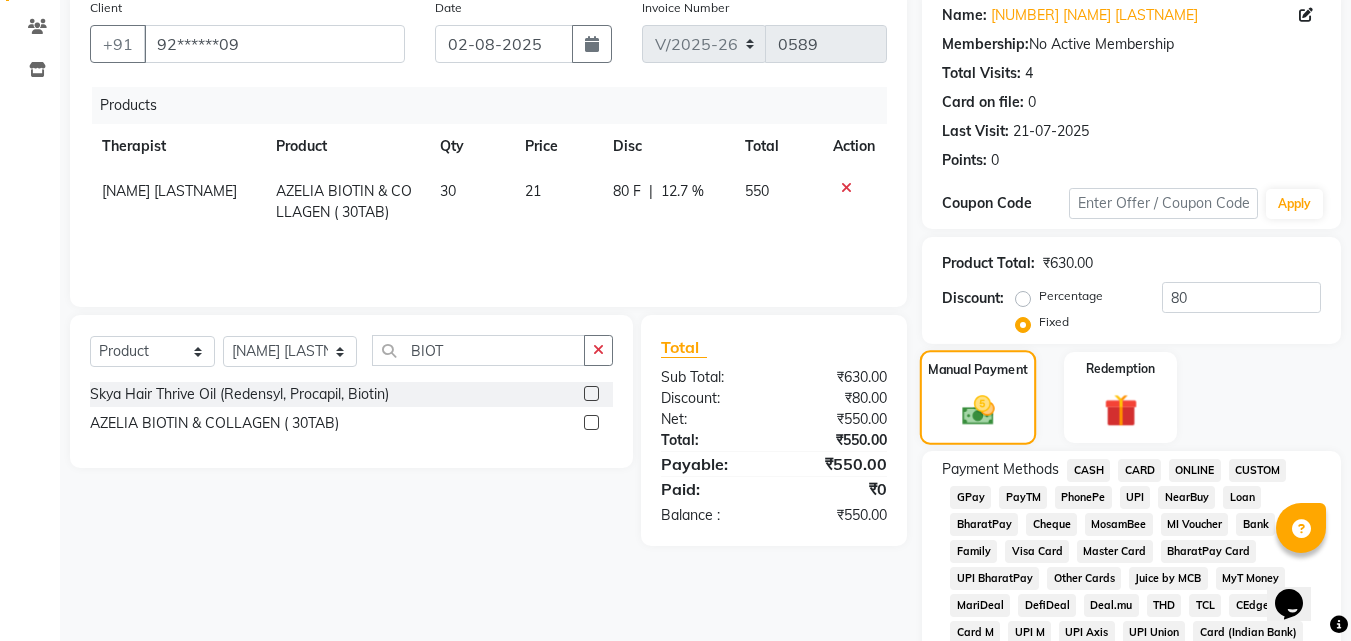 scroll, scrollTop: 196, scrollLeft: 0, axis: vertical 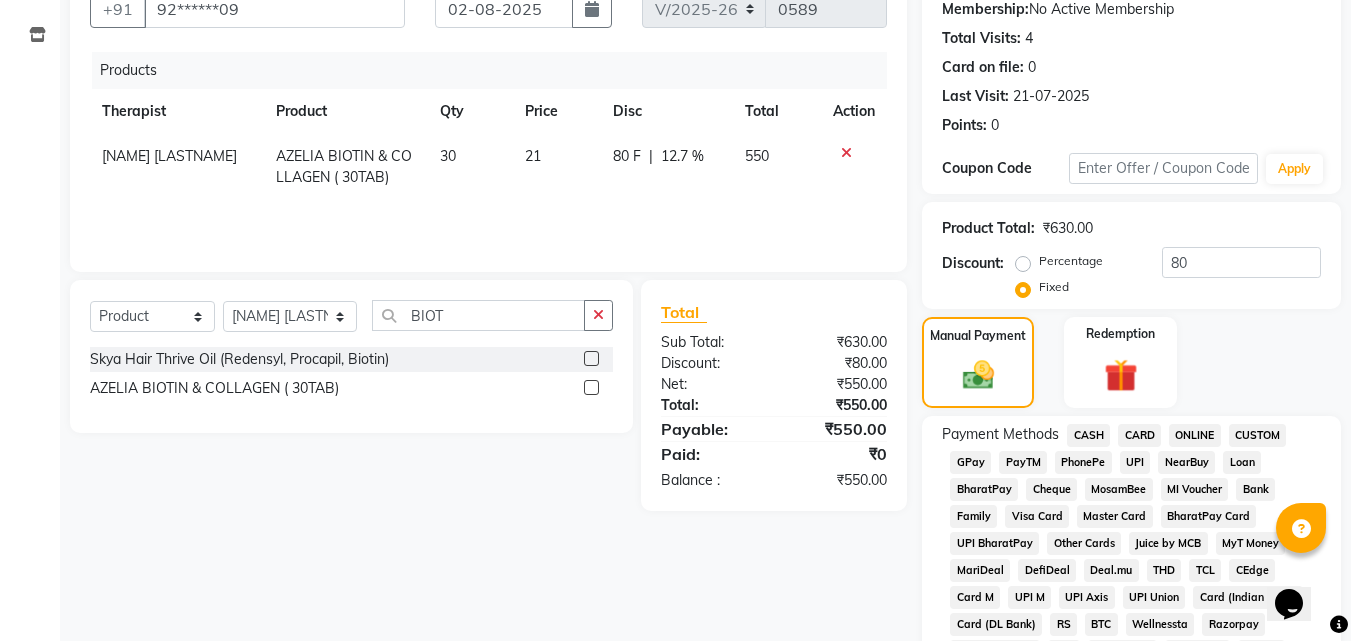 click on "CASH" 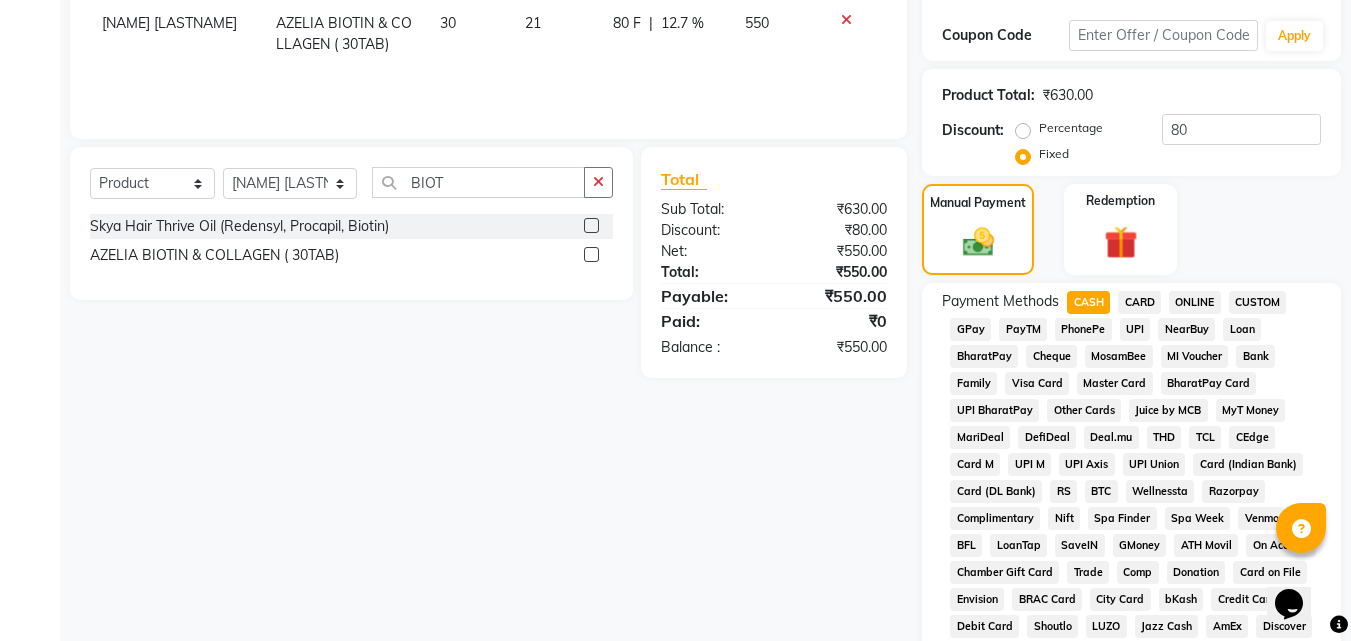 scroll, scrollTop: 785, scrollLeft: 0, axis: vertical 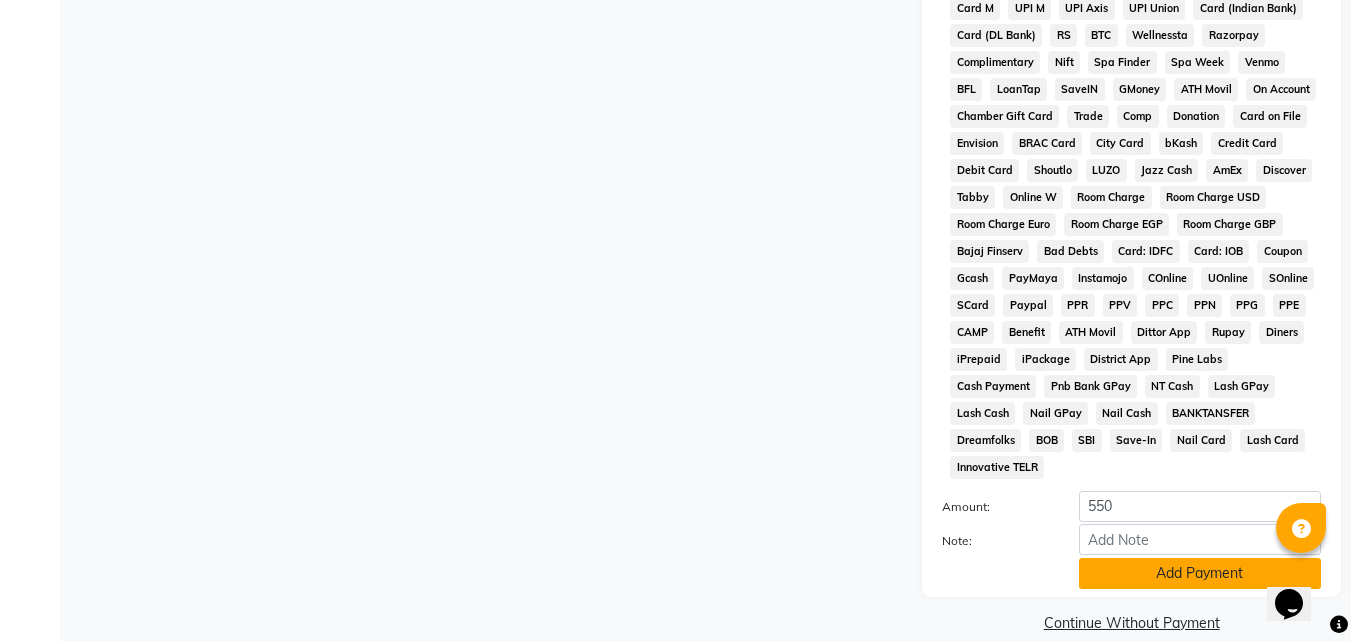 click on "Add Payment" 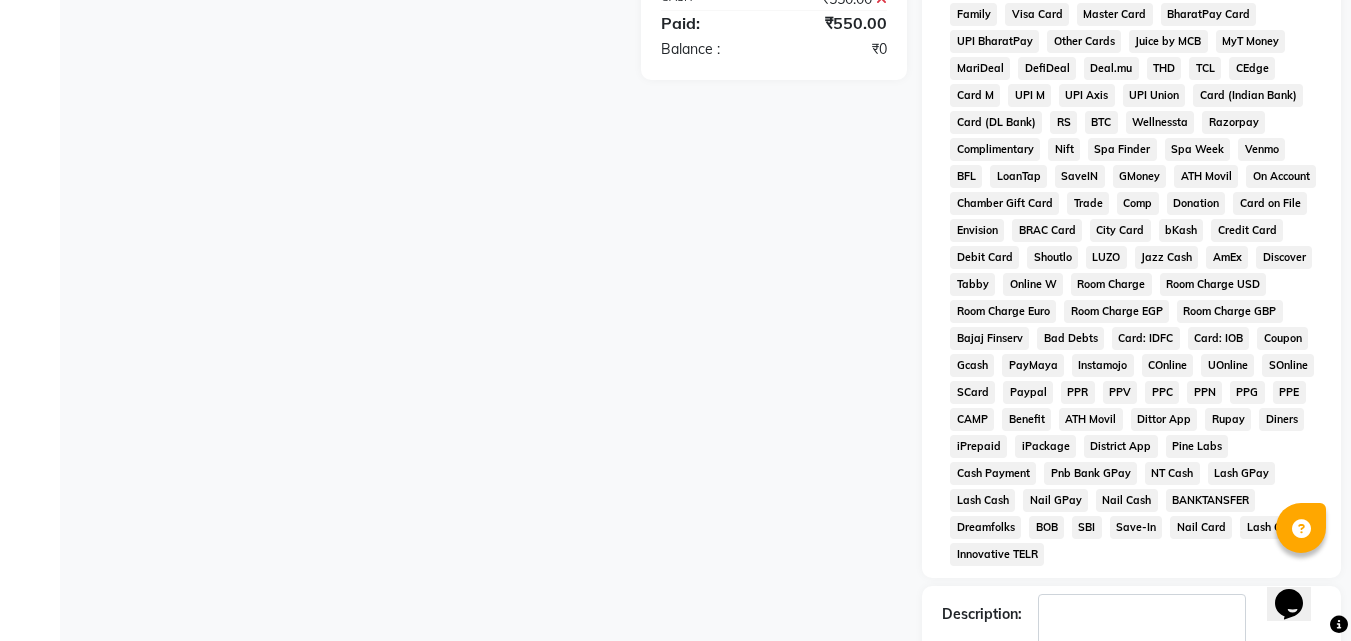 scroll, scrollTop: 792, scrollLeft: 0, axis: vertical 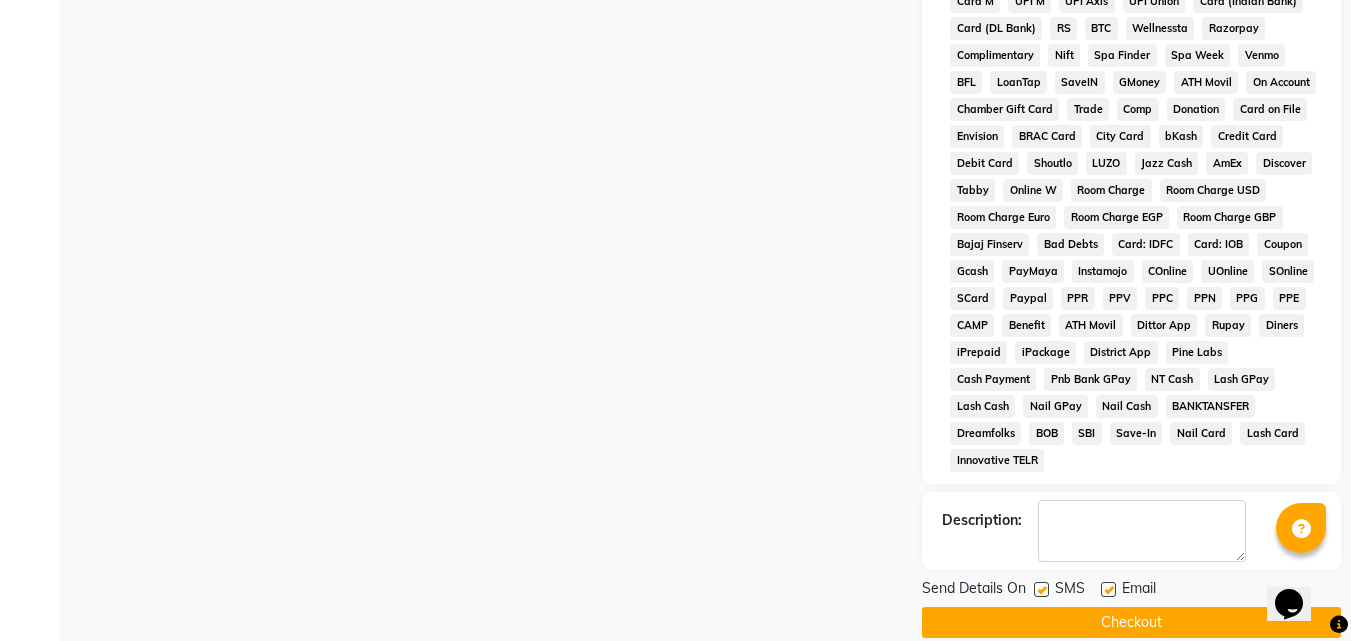 click on "Checkout" 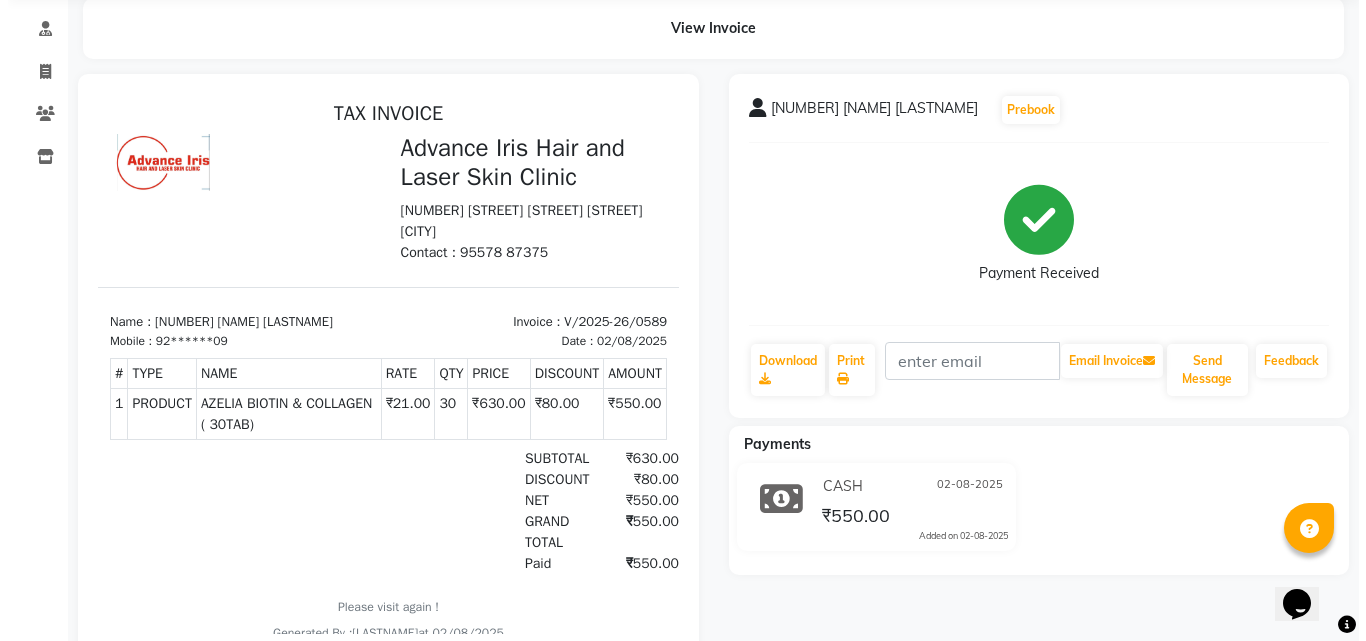 scroll, scrollTop: 0, scrollLeft: 0, axis: both 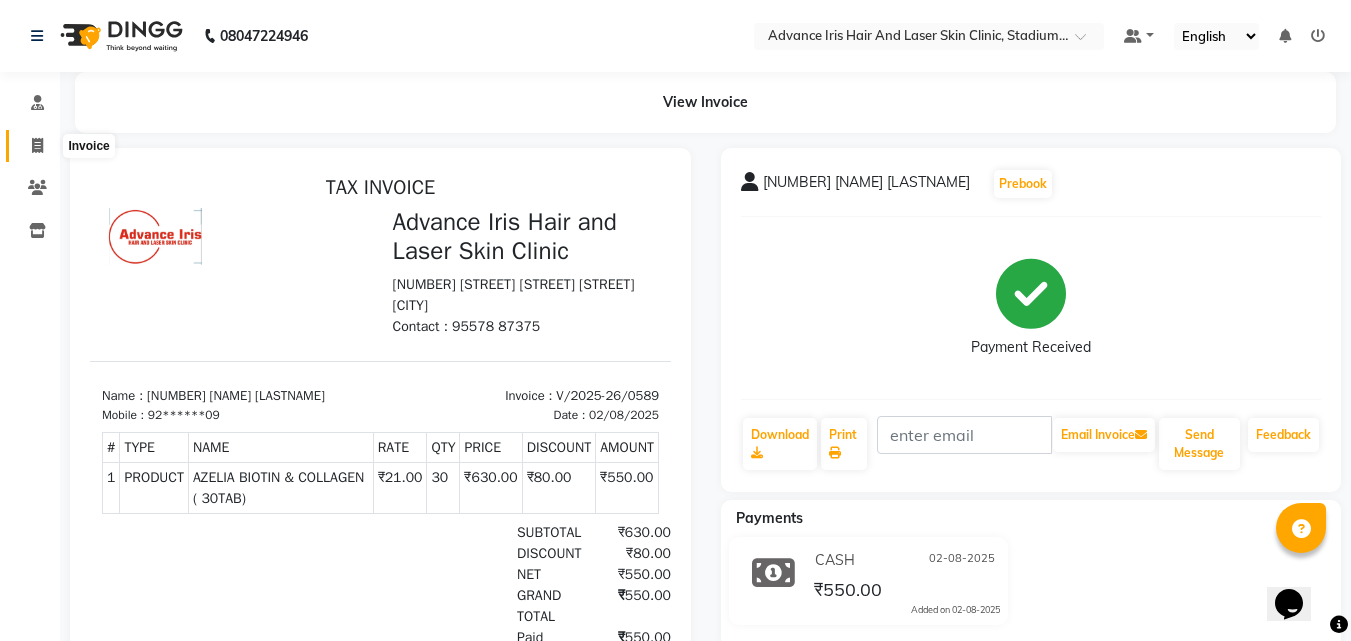 click 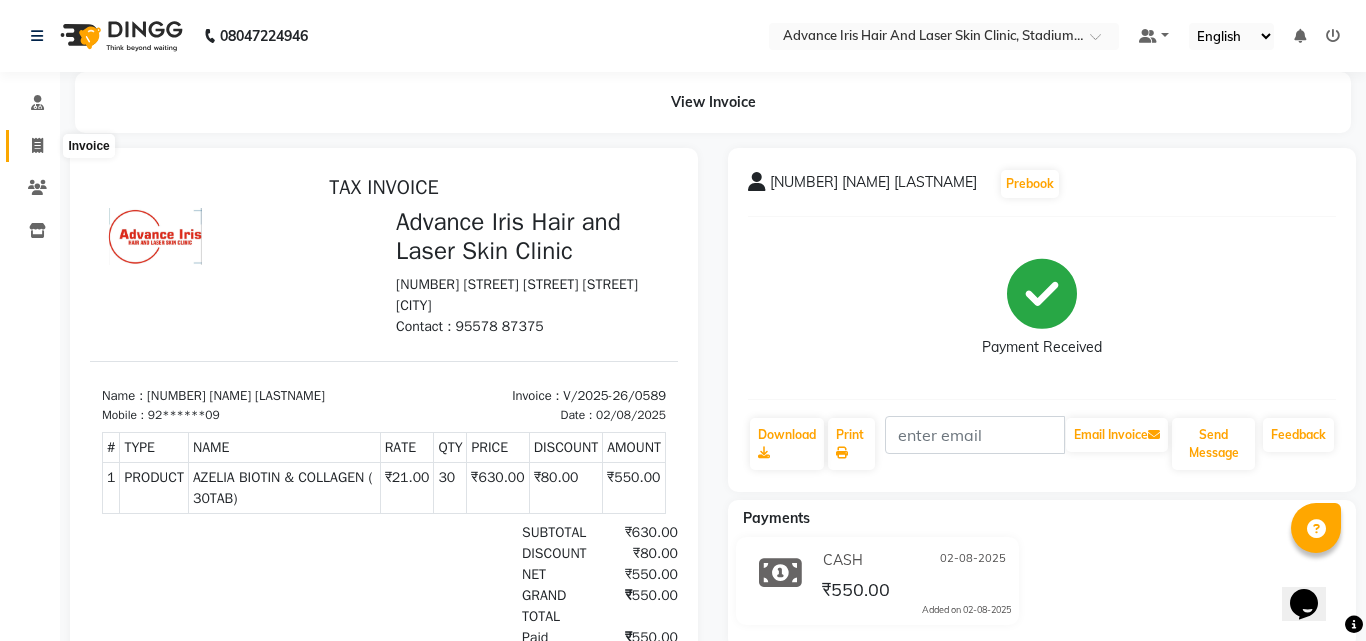 select on "5825" 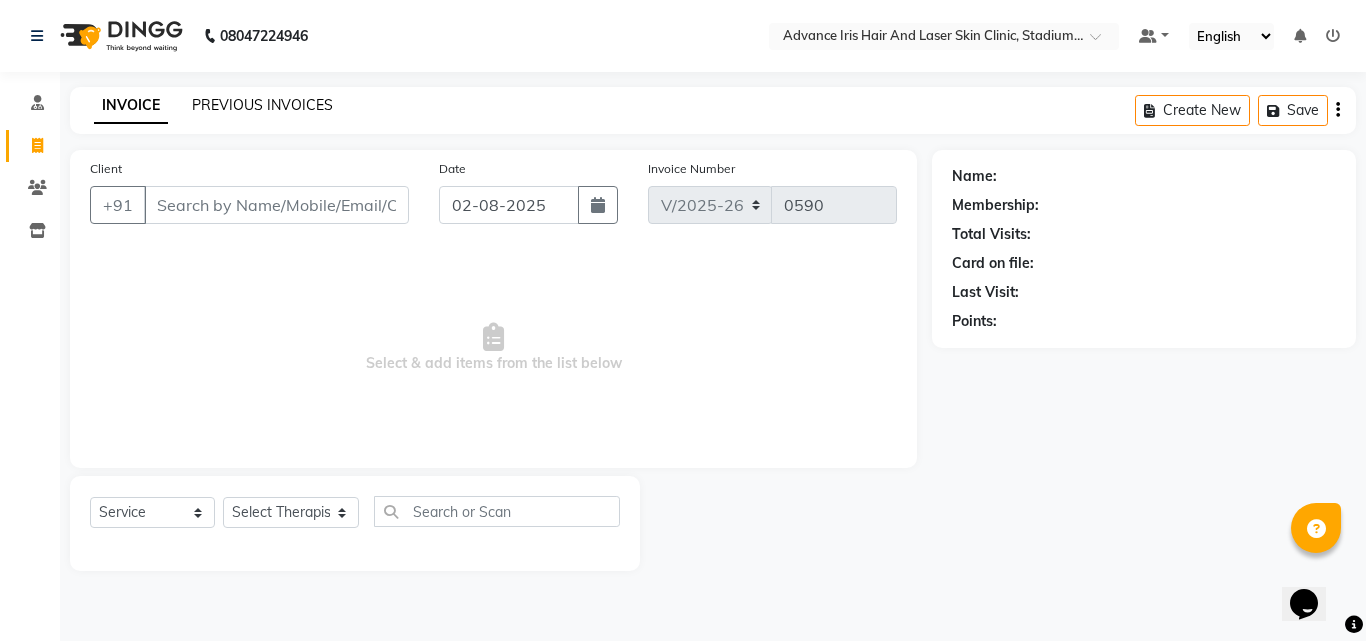 click on "PREVIOUS INVOICES" 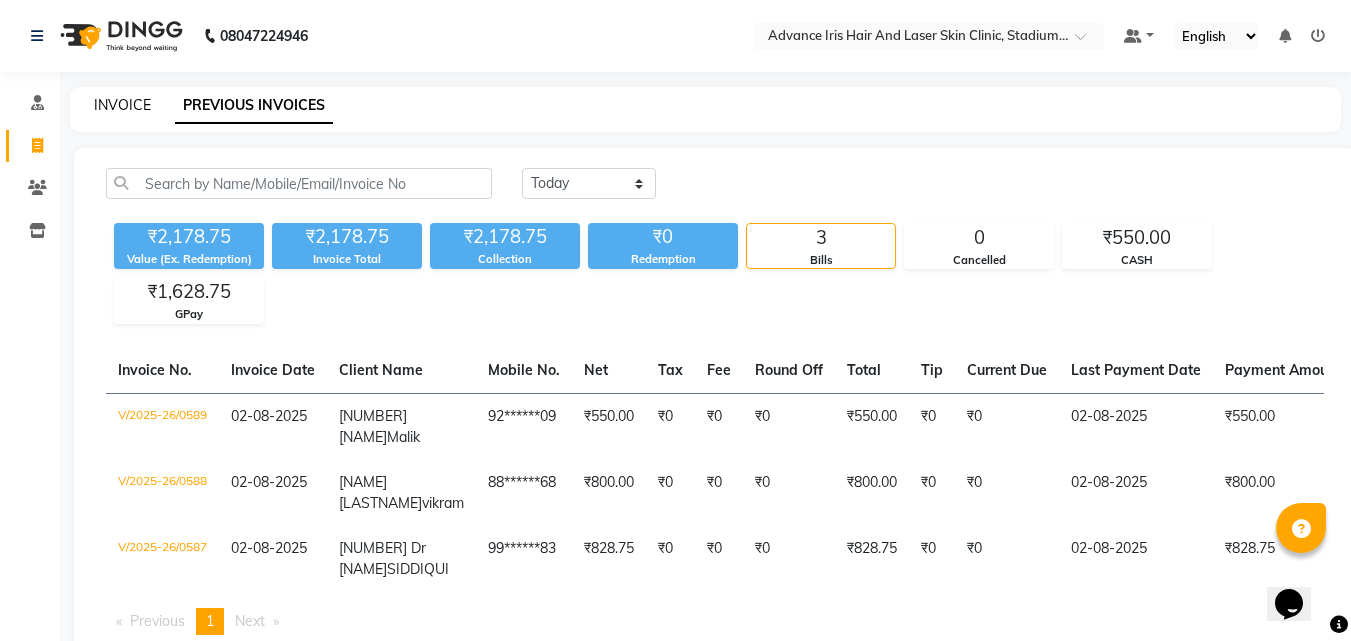 click on "INVOICE" 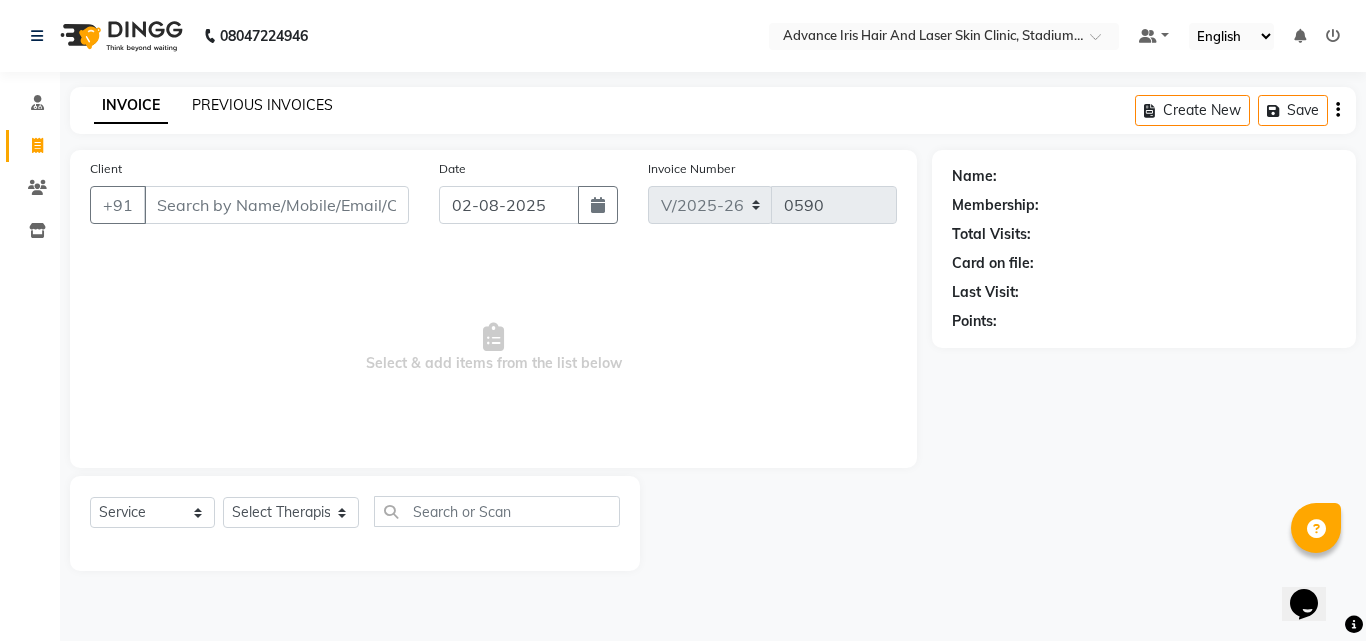 click on "PREVIOUS INVOICES" 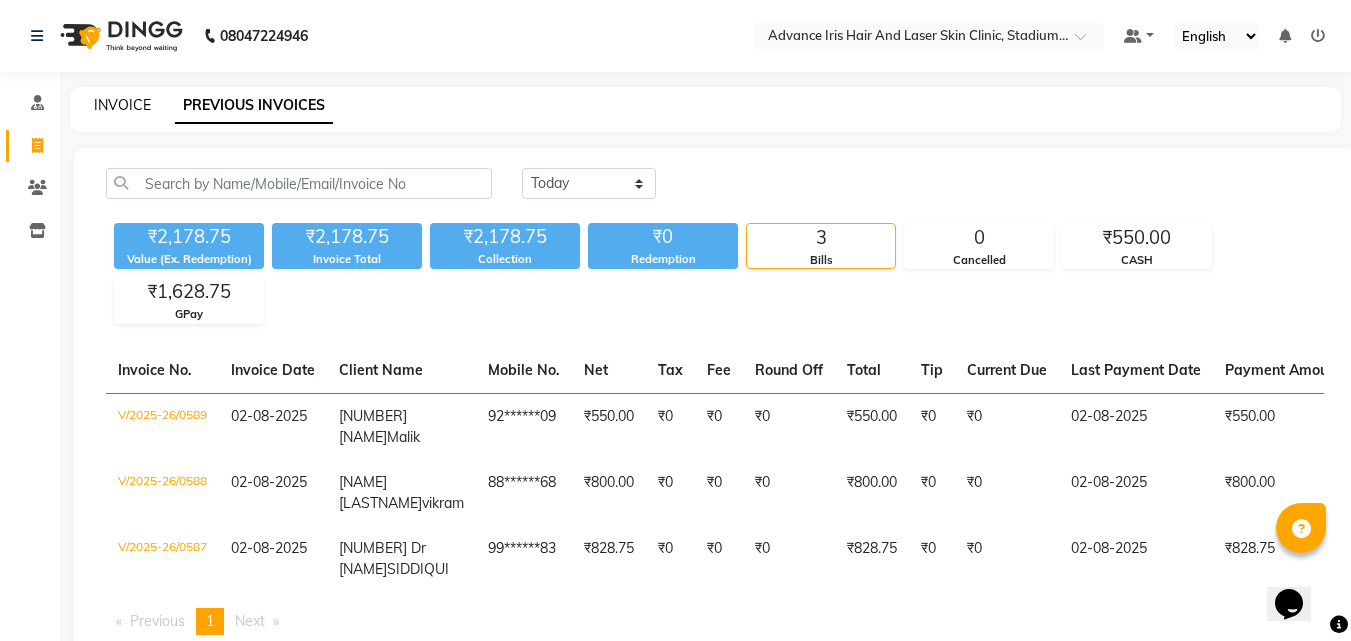 click on "INVOICE" 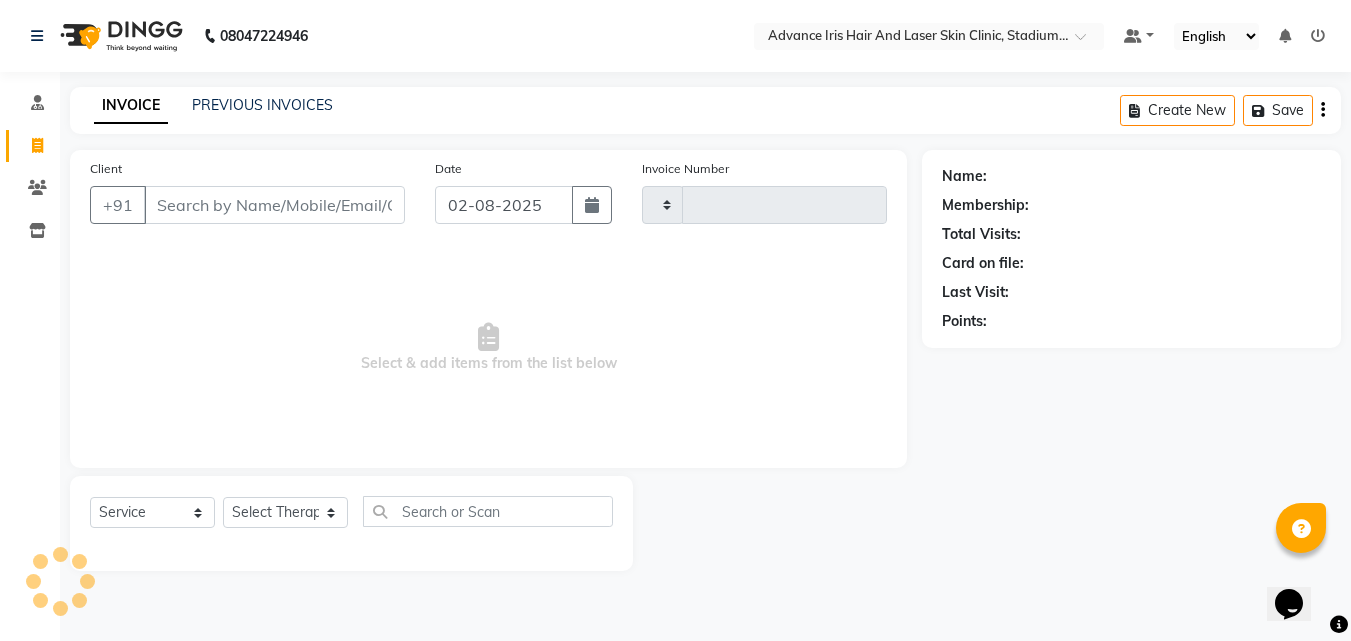 type on "0590" 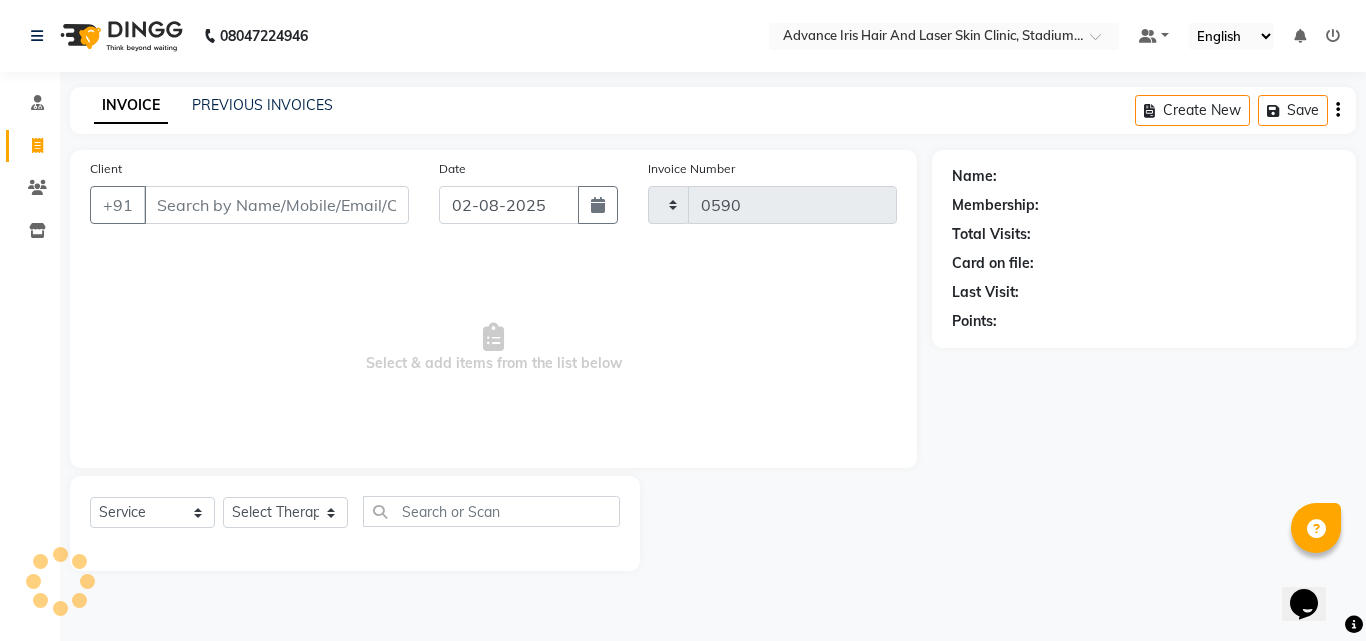 select on "5825" 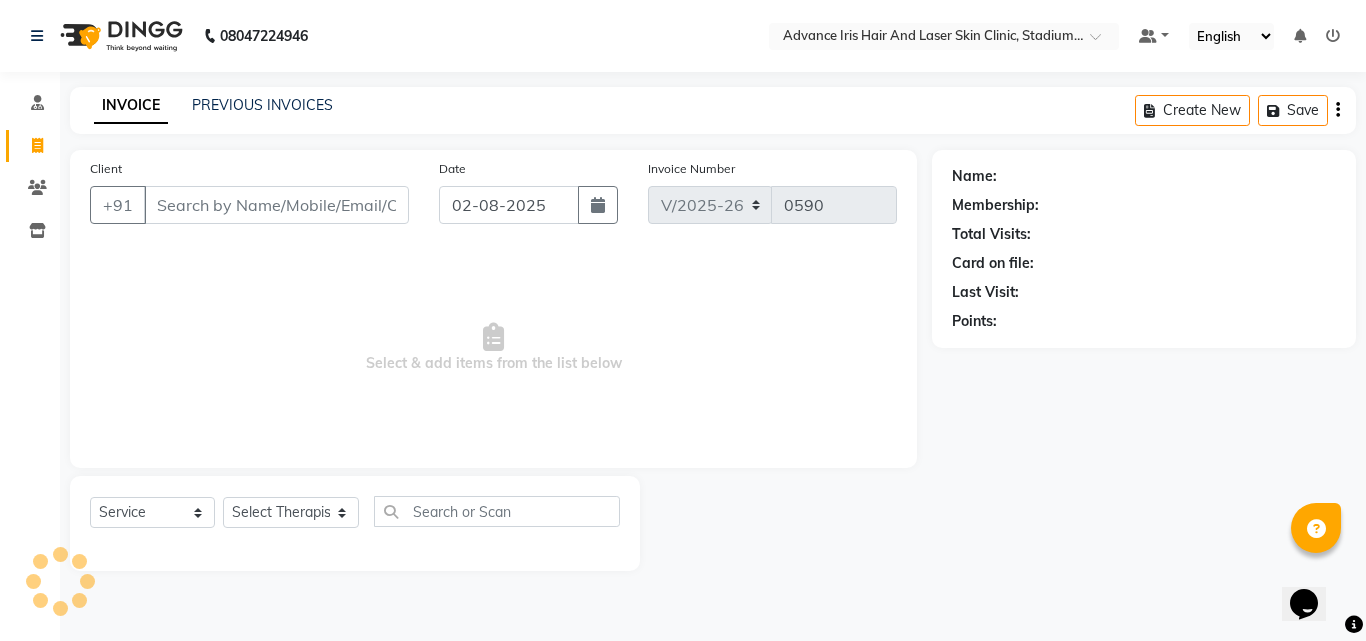 click on "Client" at bounding box center [276, 205] 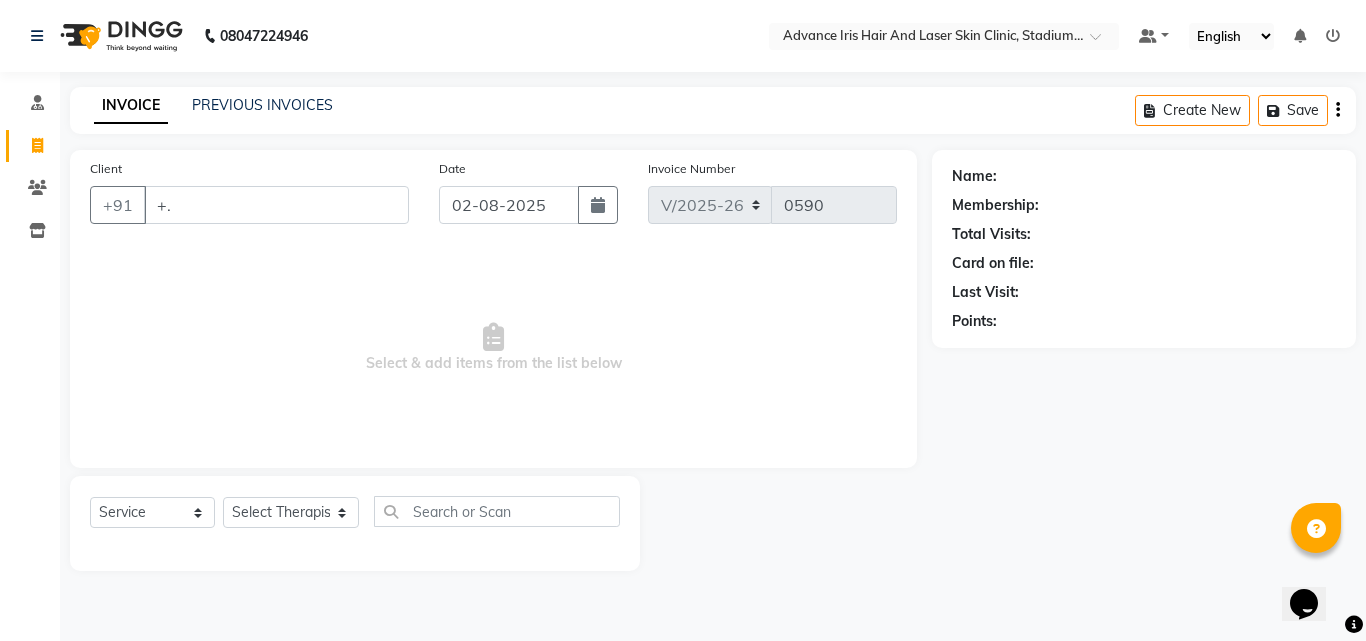 type on "+.." 